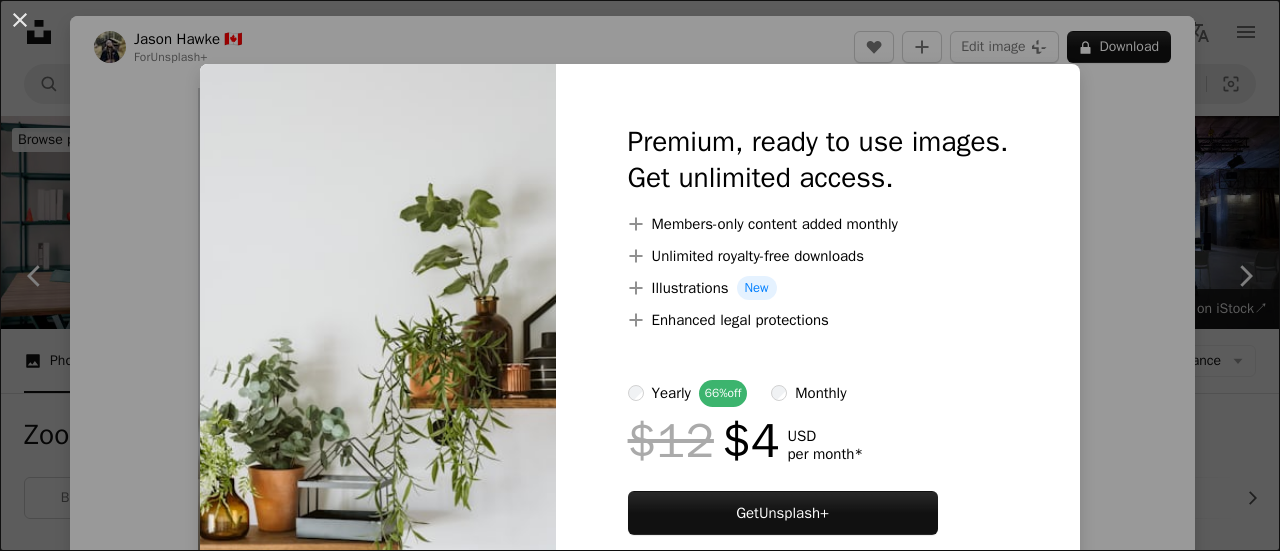 scroll, scrollTop: 901, scrollLeft: 0, axis: vertical 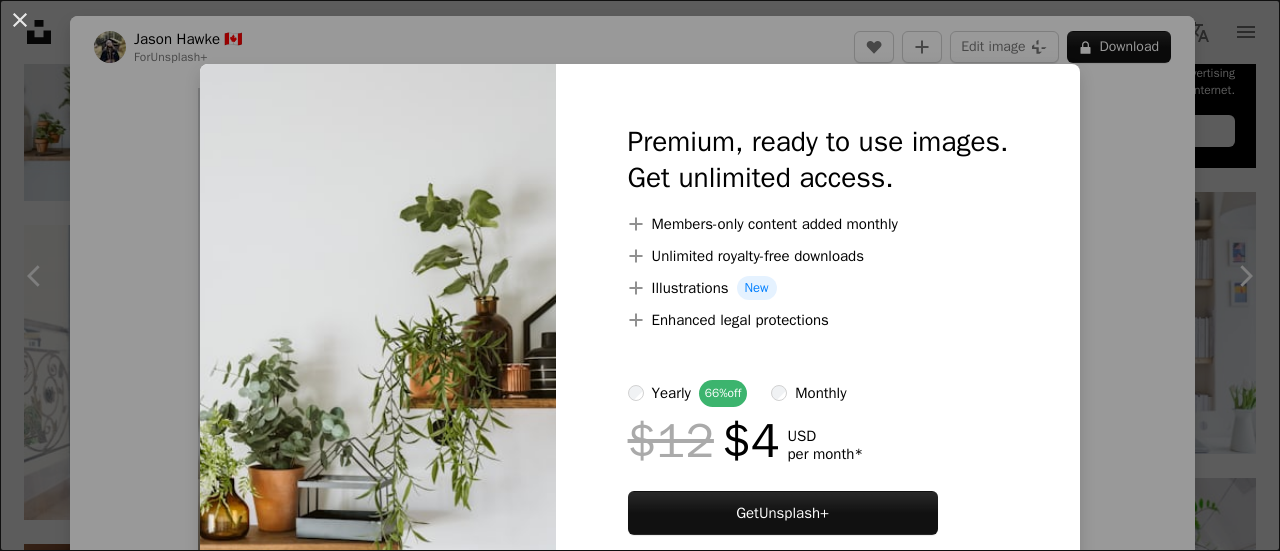 click on "An X shape Premium, ready to use images. Get unlimited access. A plus sign Members-only content added monthly A plus sign Unlimited royalty-free downloads A plus sign Illustrations  New A plus sign Enhanced legal protections yearly 66%  off monthly $12   $4 USD per month * Get  Unsplash+ * When paid annually, billed upfront  $48 Taxes where applicable. Renews automatically. Cancel anytime." at bounding box center (640, 275) 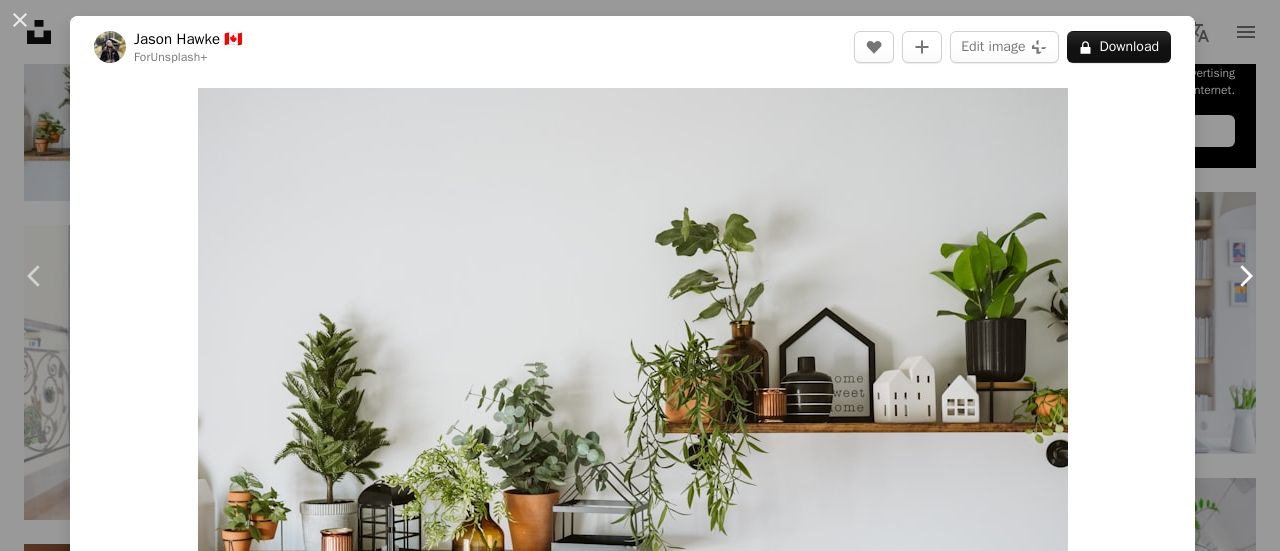 click on "Chevron right" 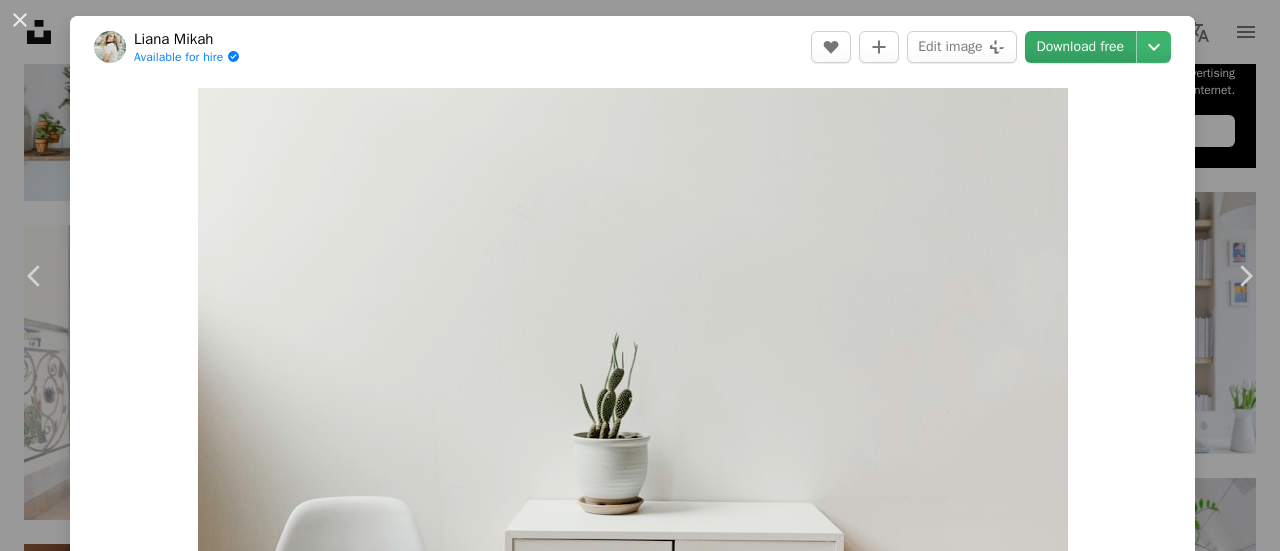 click on "Download free" at bounding box center [1081, 47] 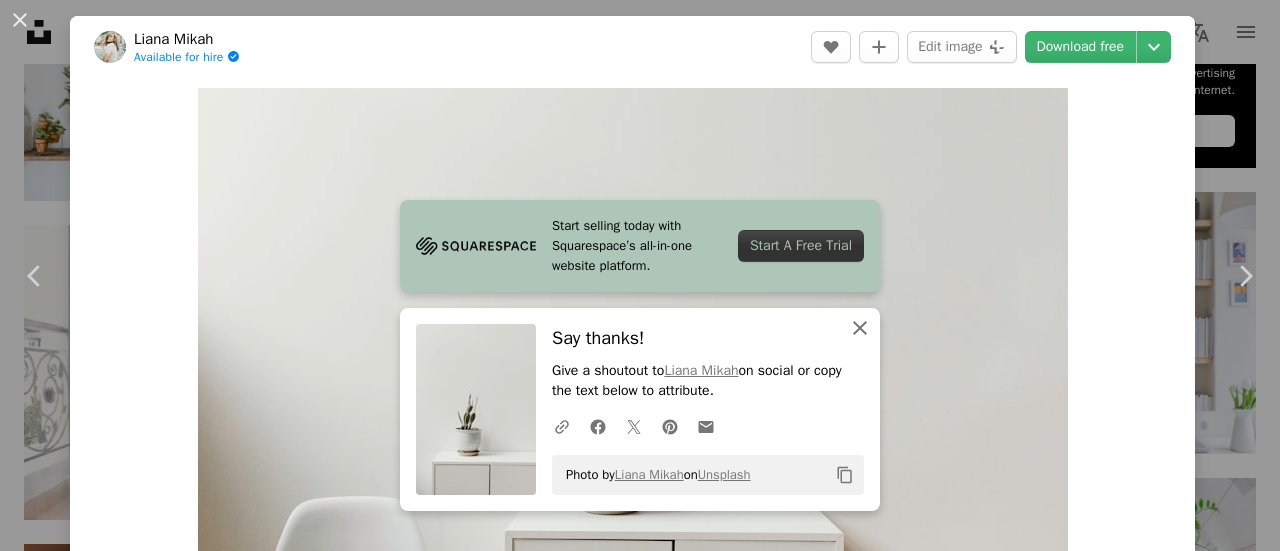 click 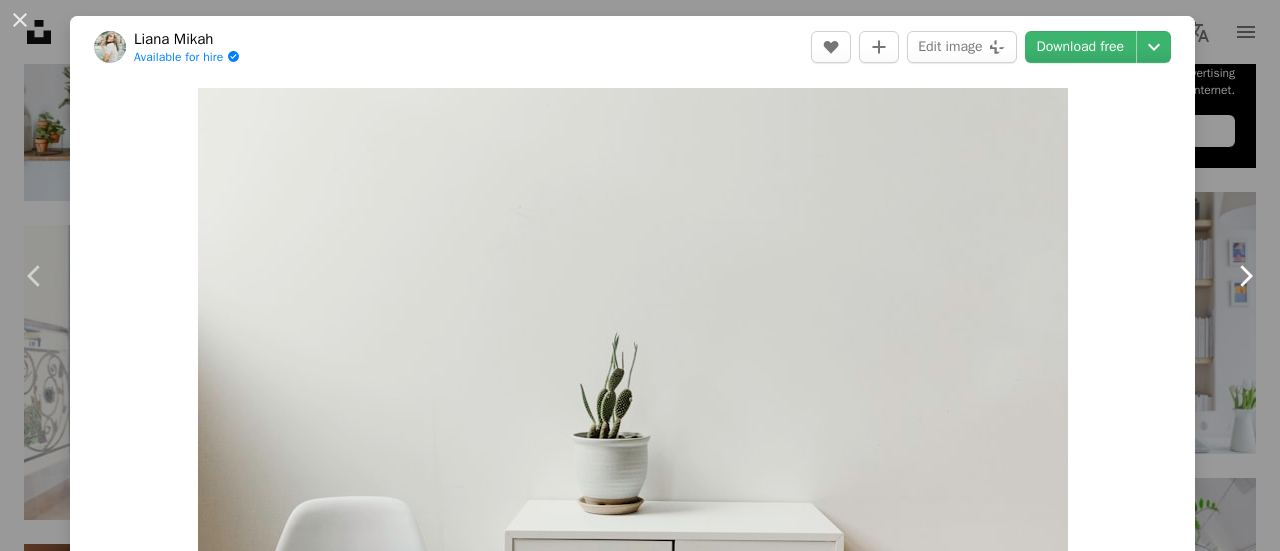click on "Chevron right" 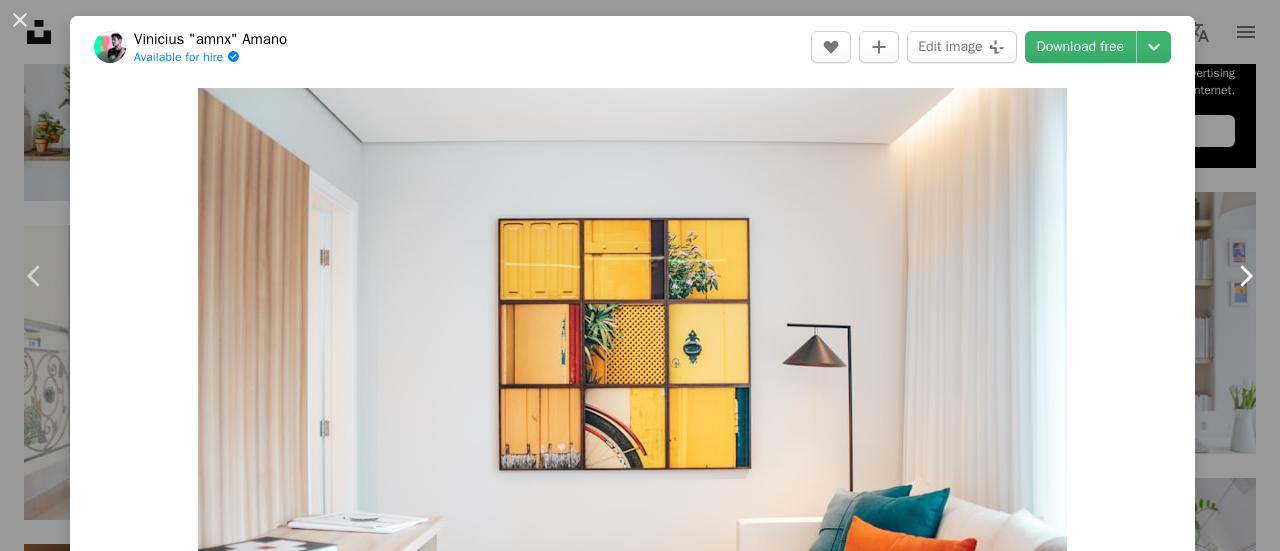 click on "Chevron right" 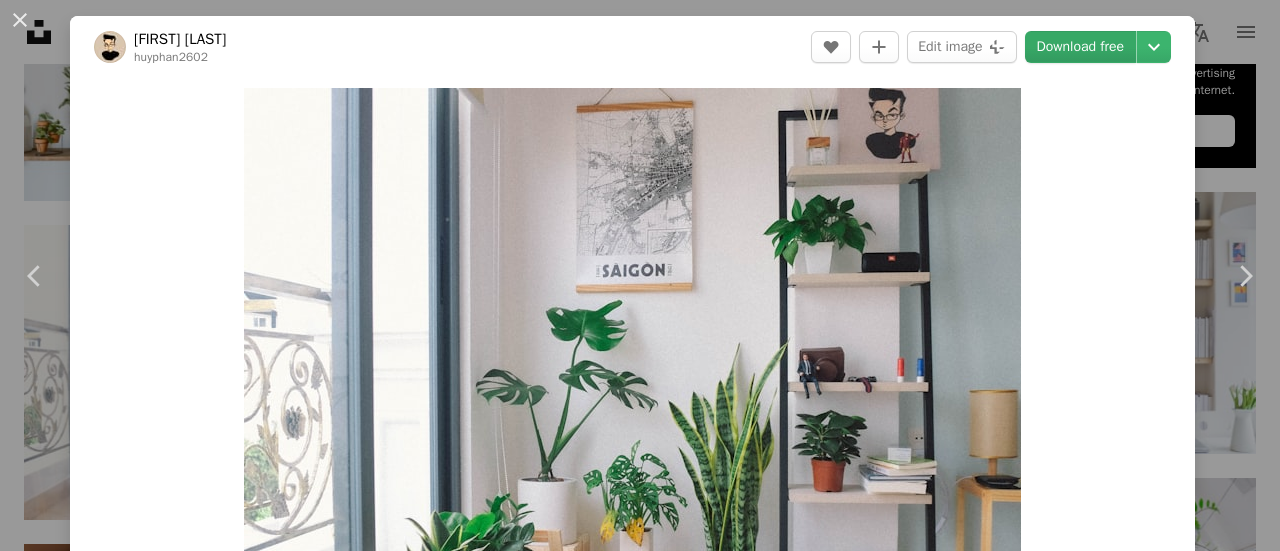 click on "Download free" at bounding box center [1081, 47] 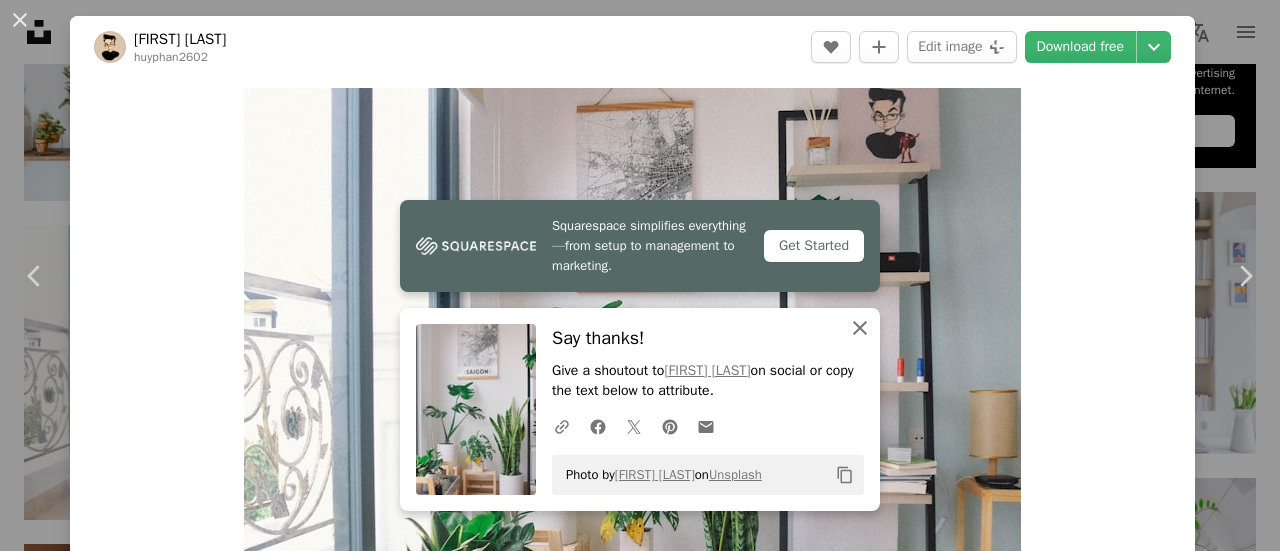 click 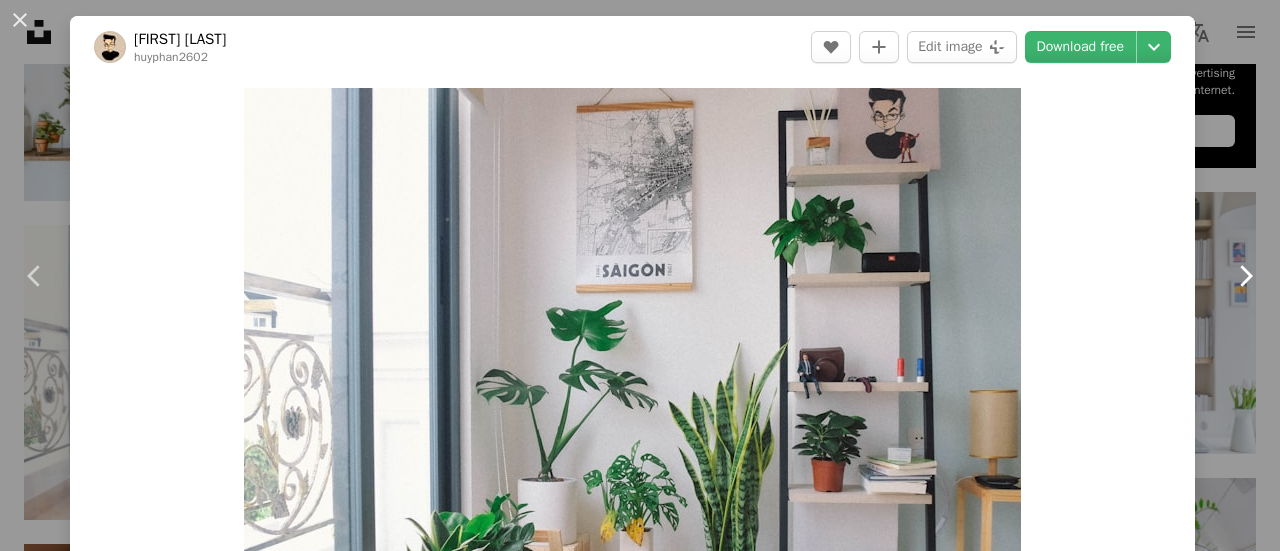 click on "Chevron right" 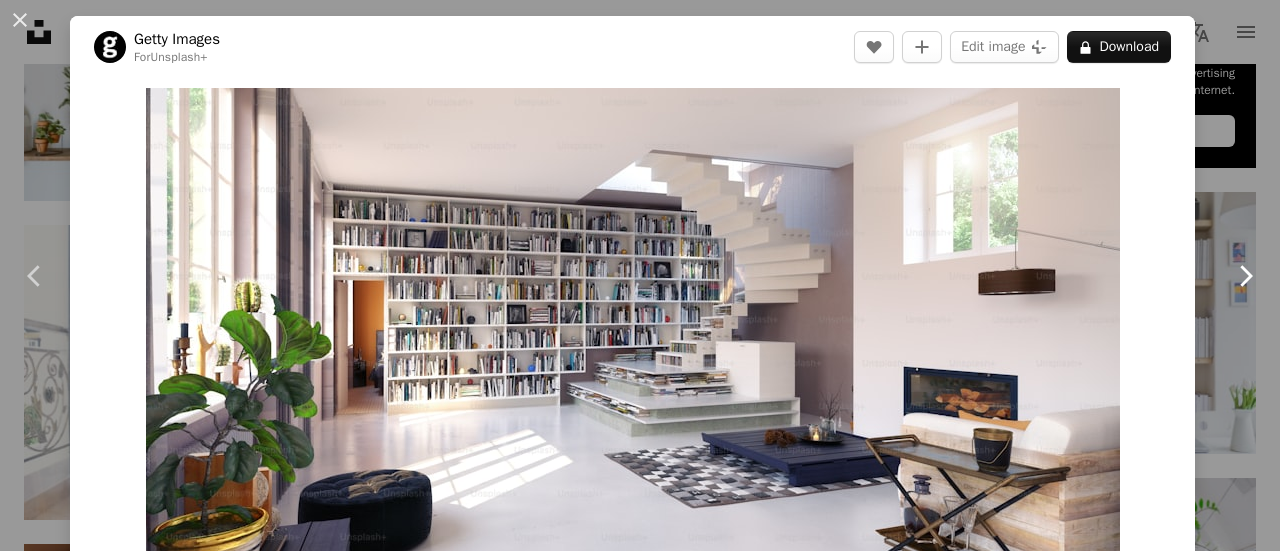 click on "Chevron right" 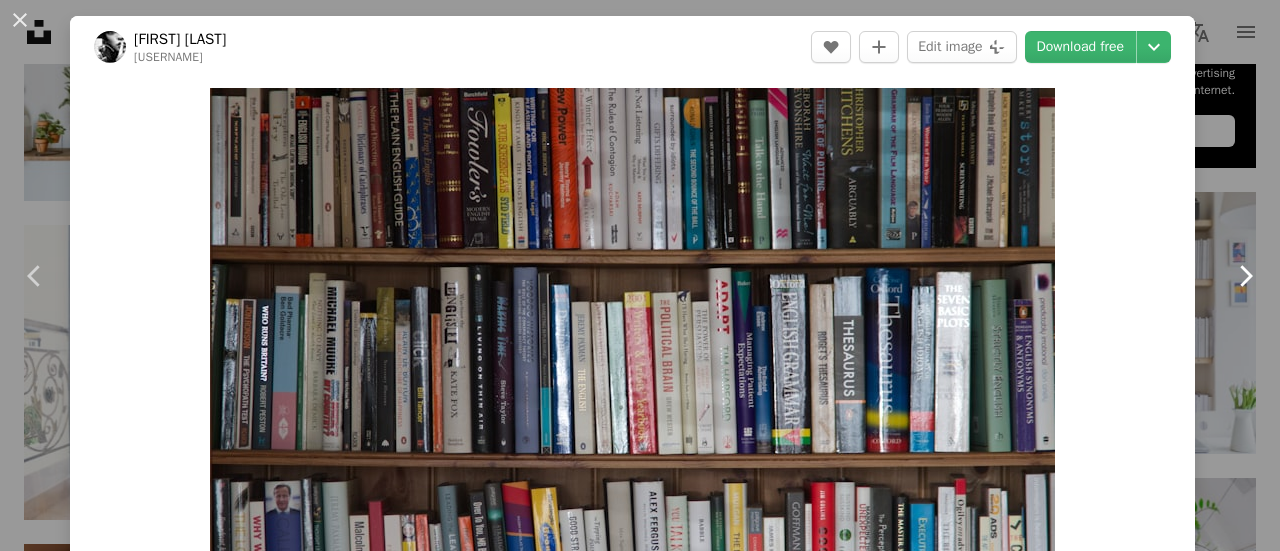click on "Chevron right" 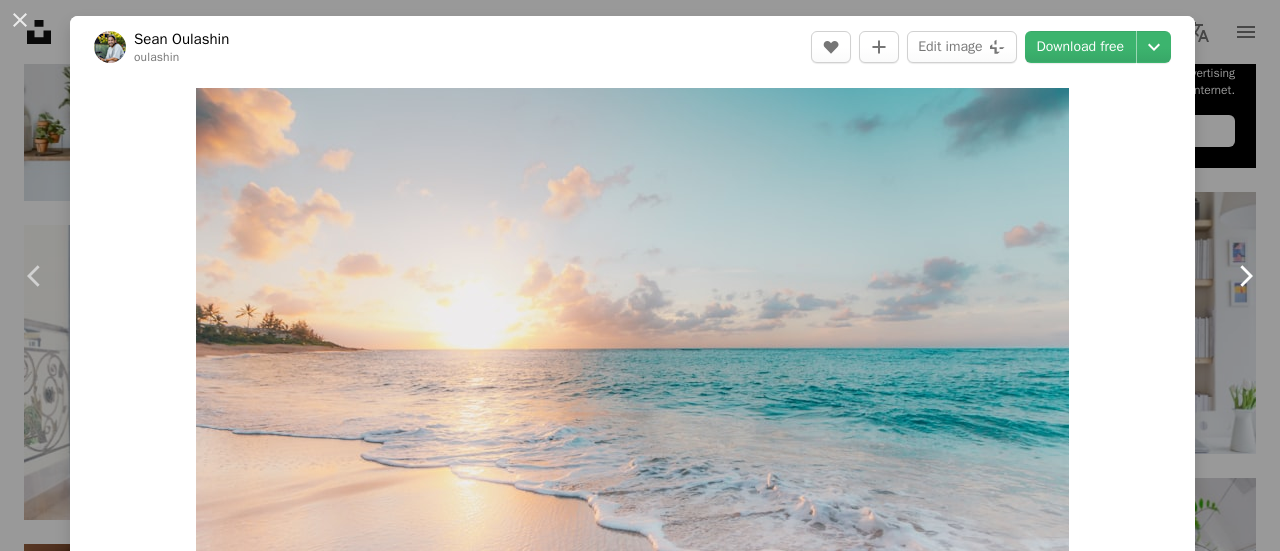 click on "Chevron right" 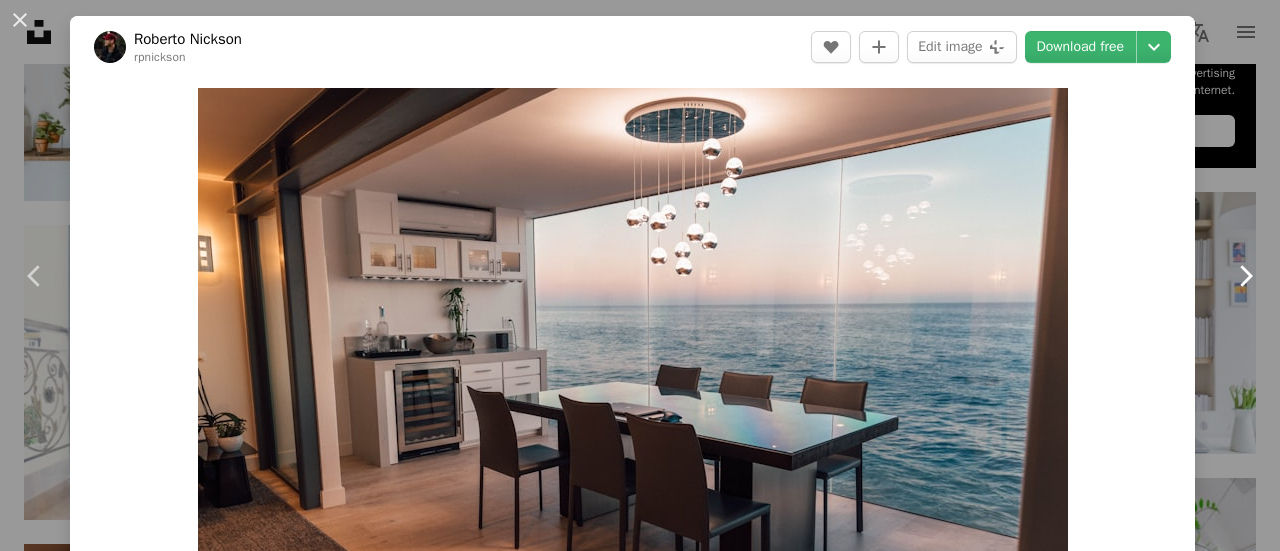 click on "Chevron right" 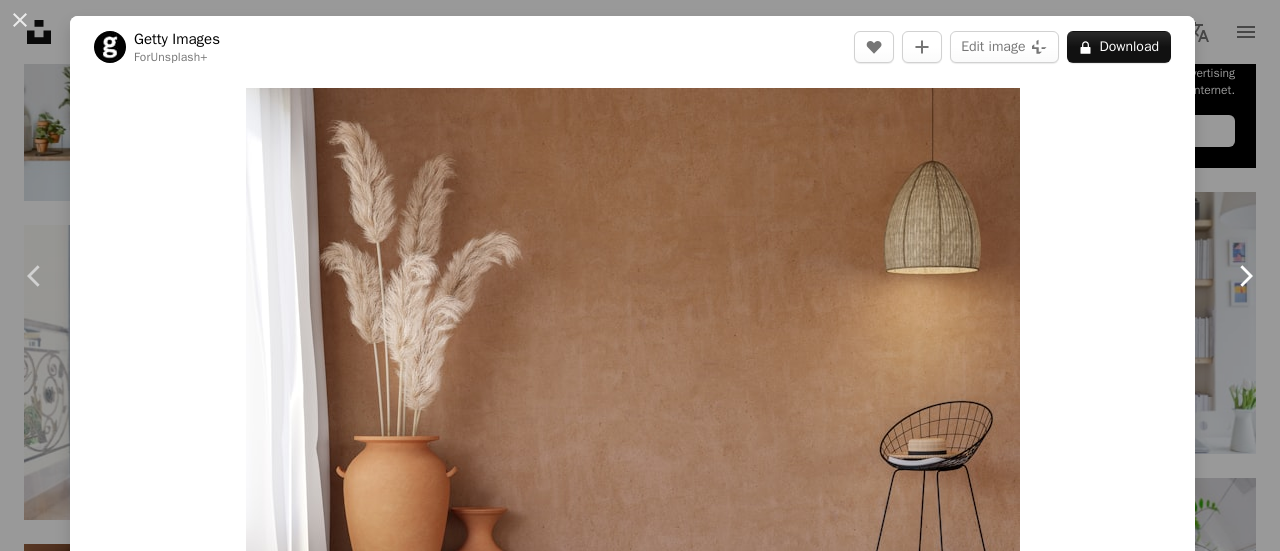 click on "Chevron right" 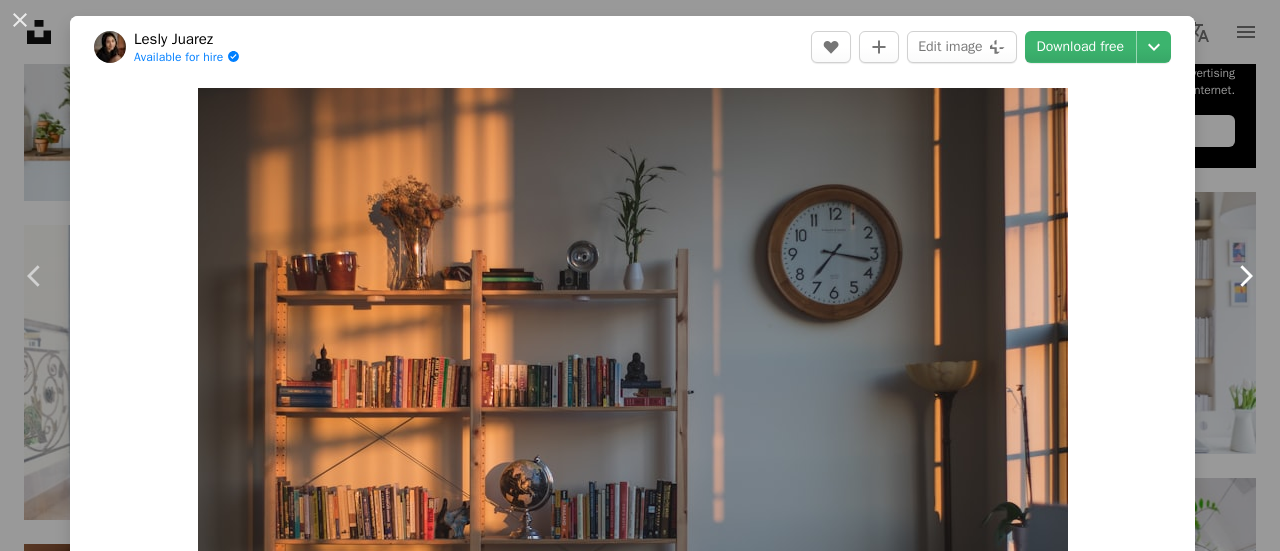 click on "Chevron right" 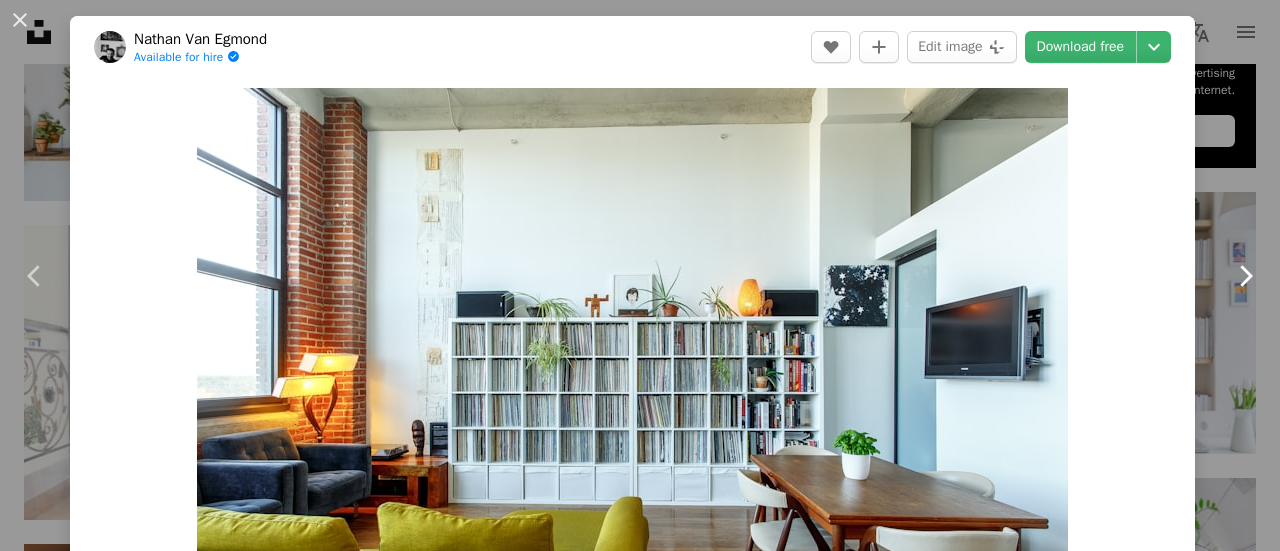 click on "Chevron right" 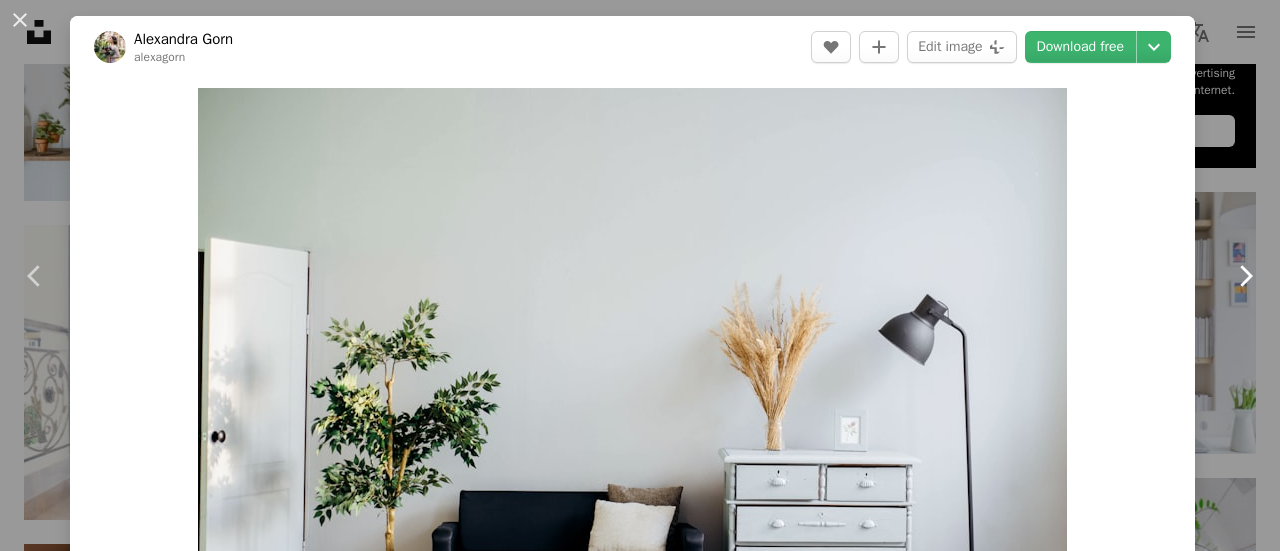 click on "Chevron right" 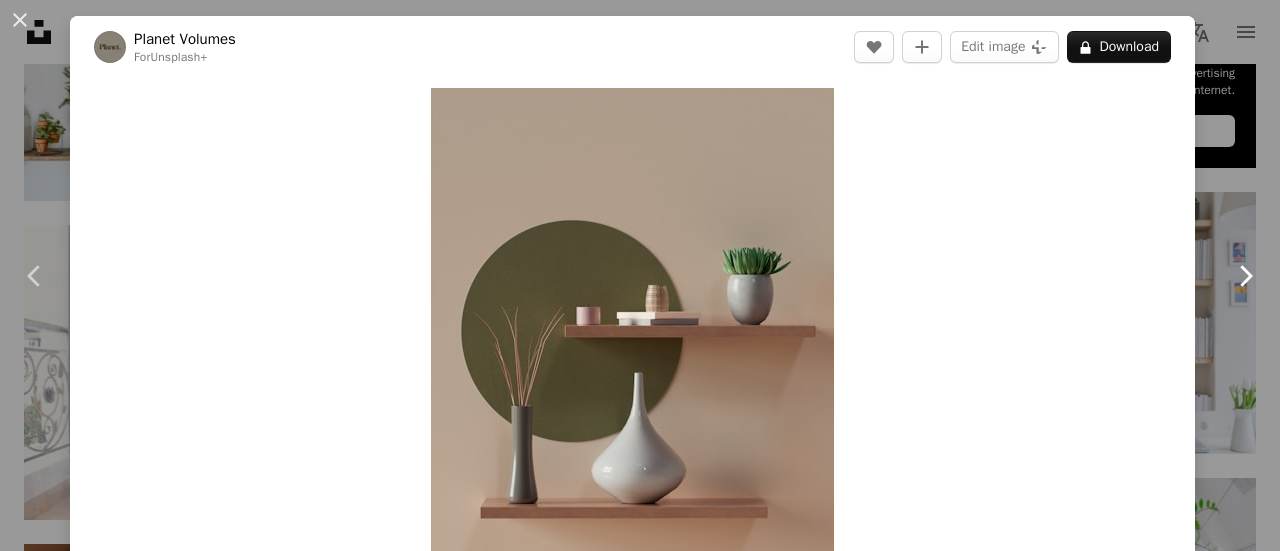 click on "Chevron right" 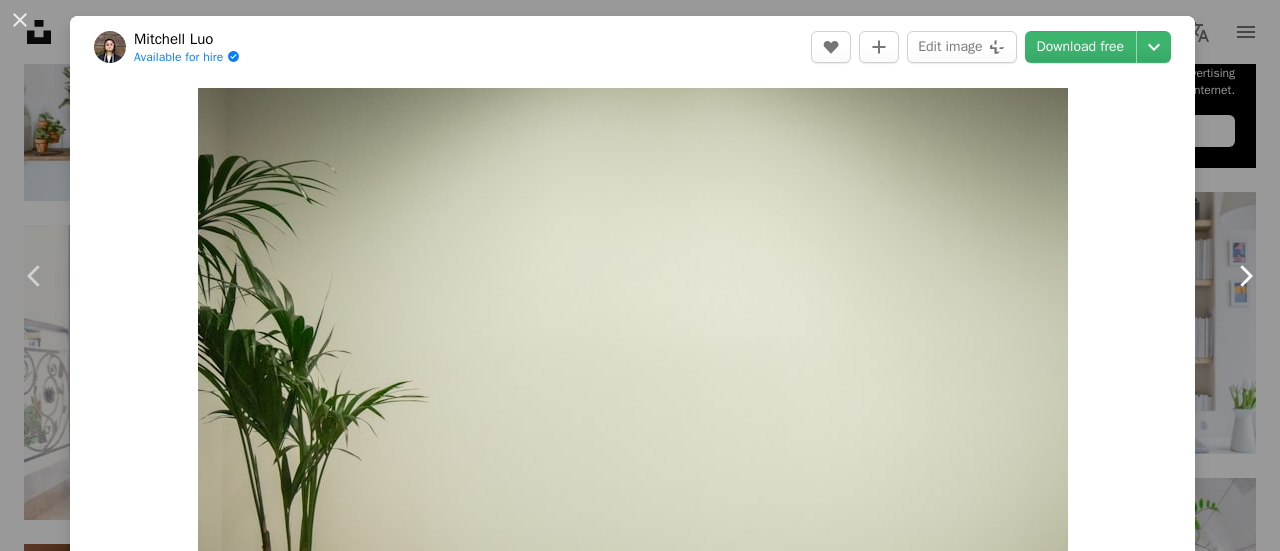 click on "Chevron right" 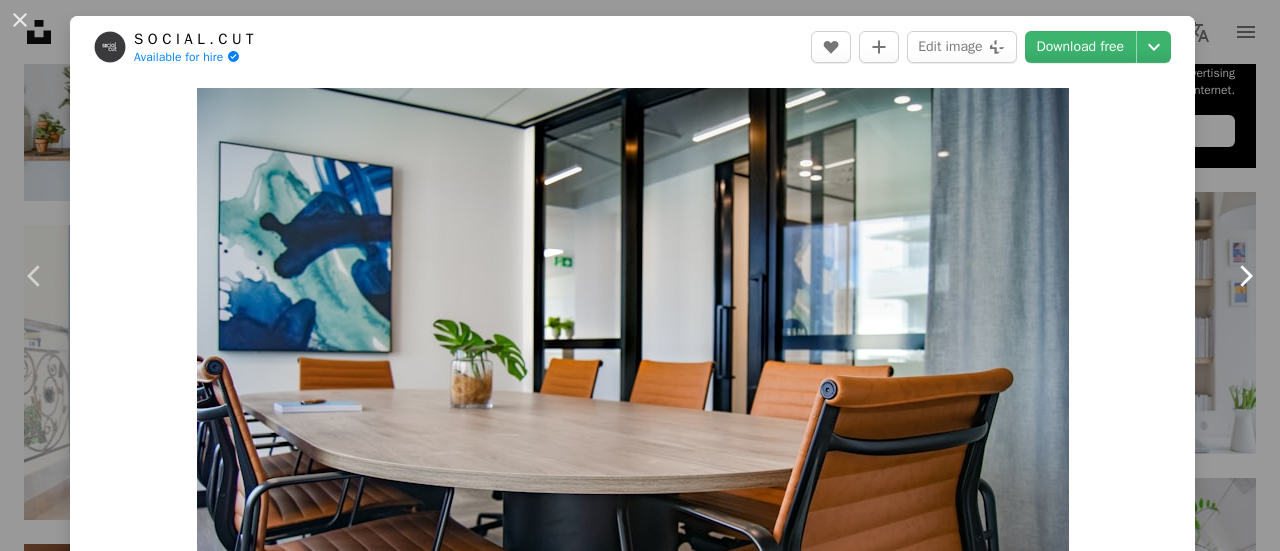 click on "Chevron right" 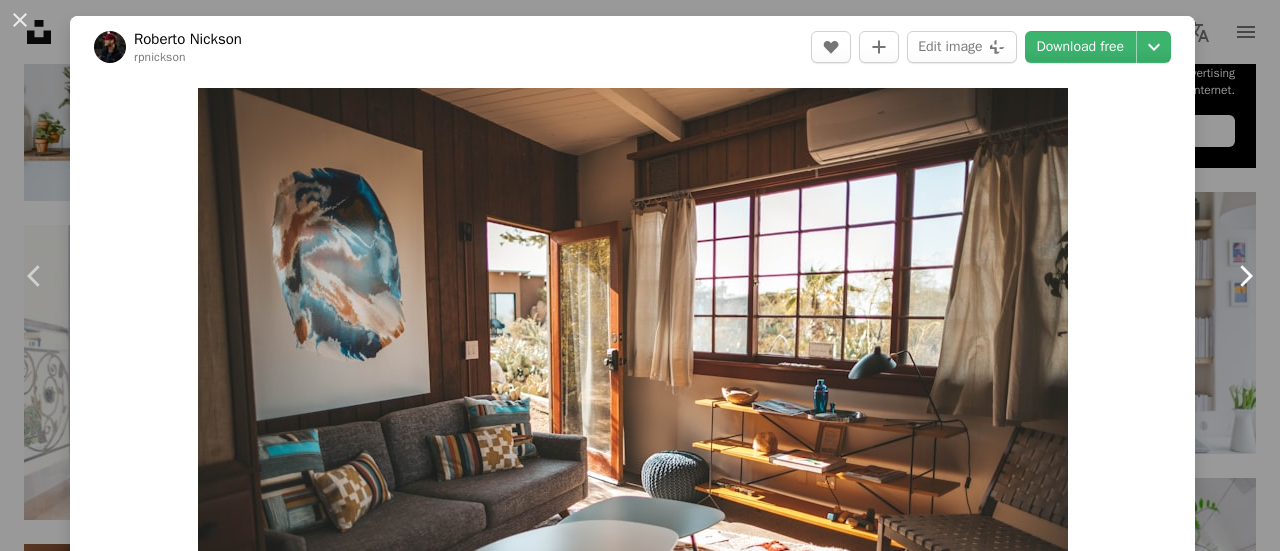 click on "Chevron right" 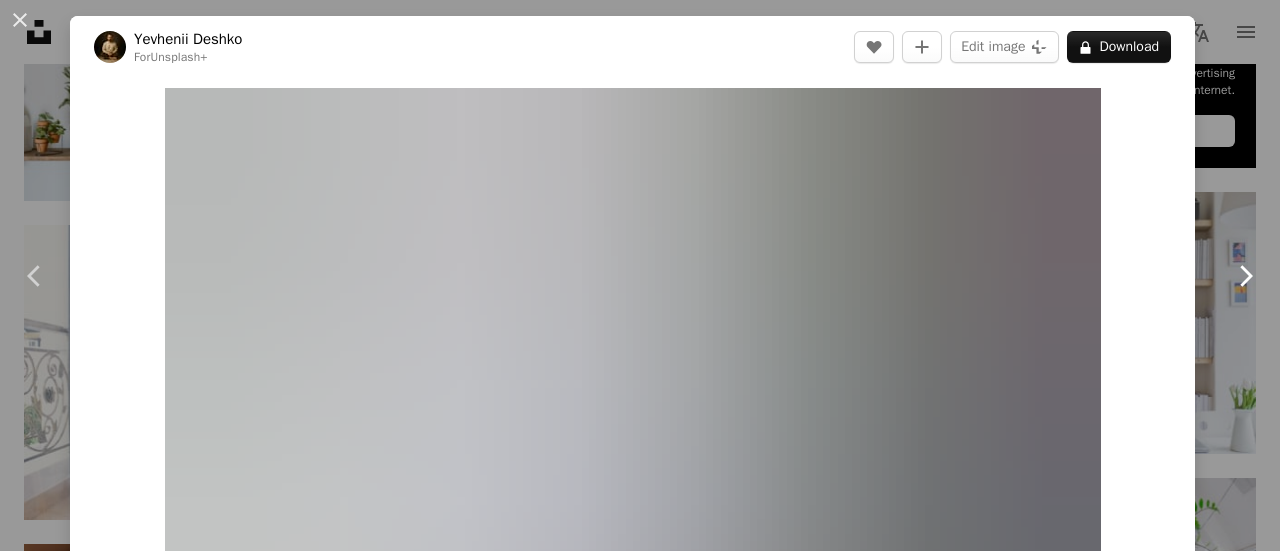 click on "Chevron right" 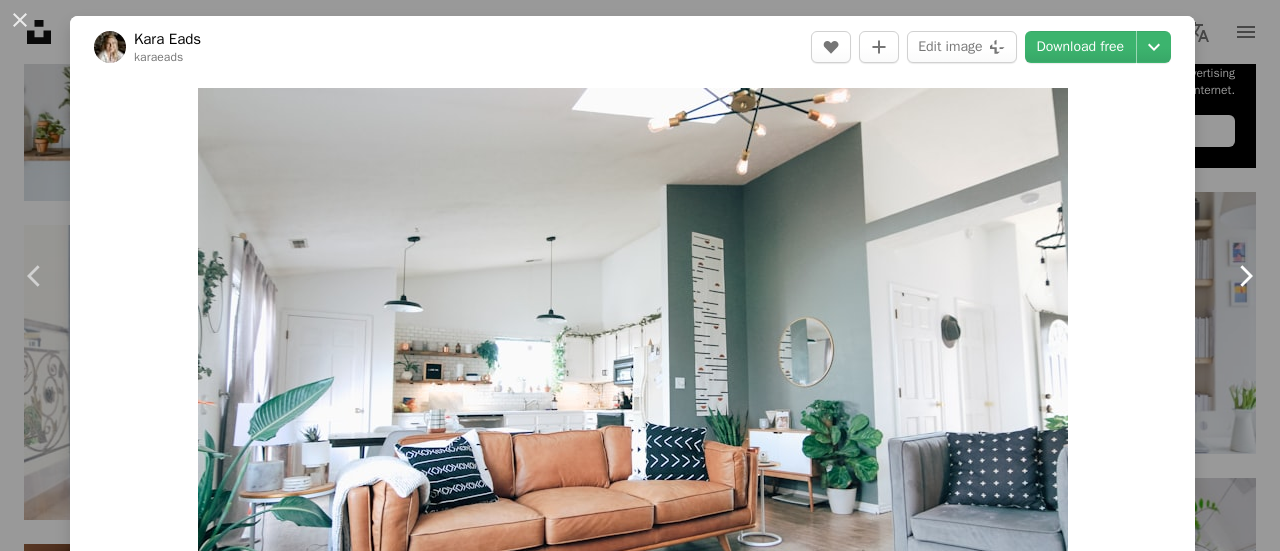 click on "Chevron right" 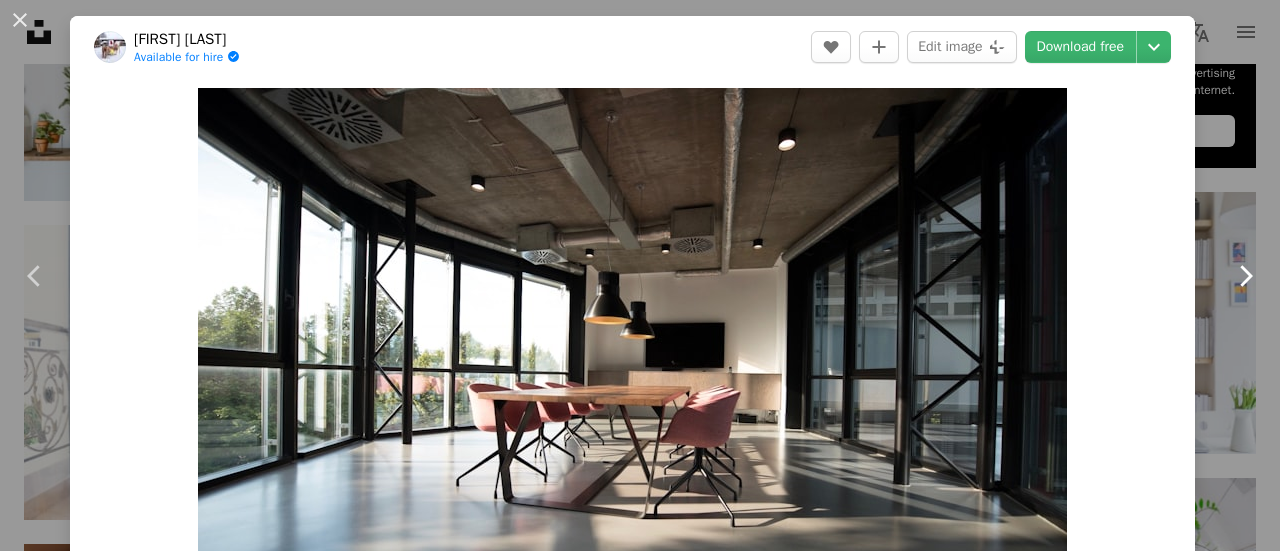 click on "Chevron right" 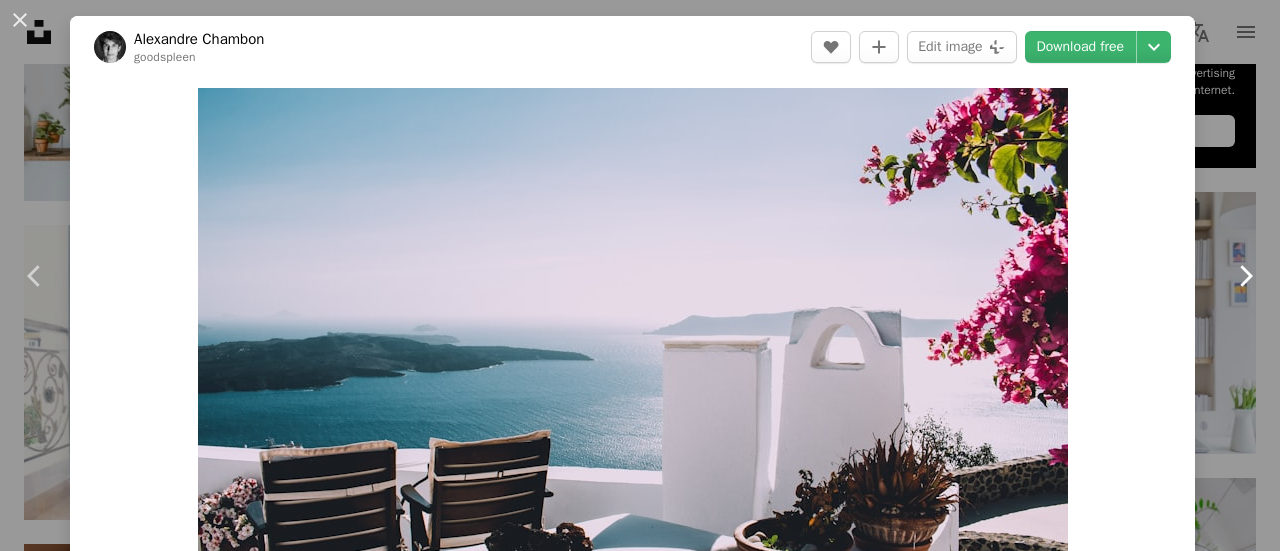 click on "Chevron right" 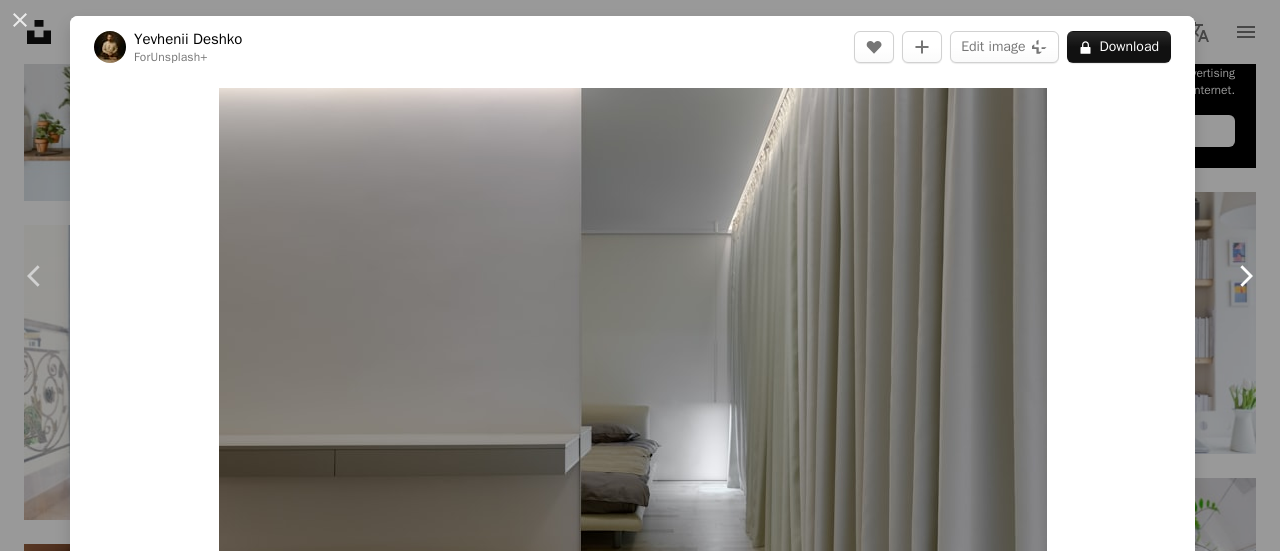click on "Chevron right" 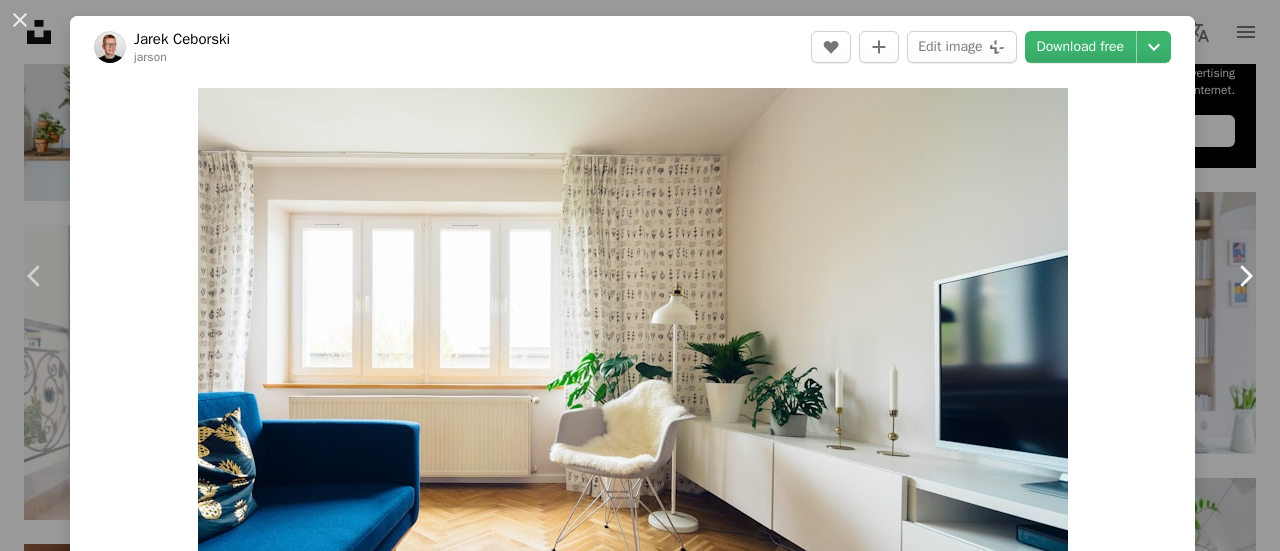 click on "Chevron right" 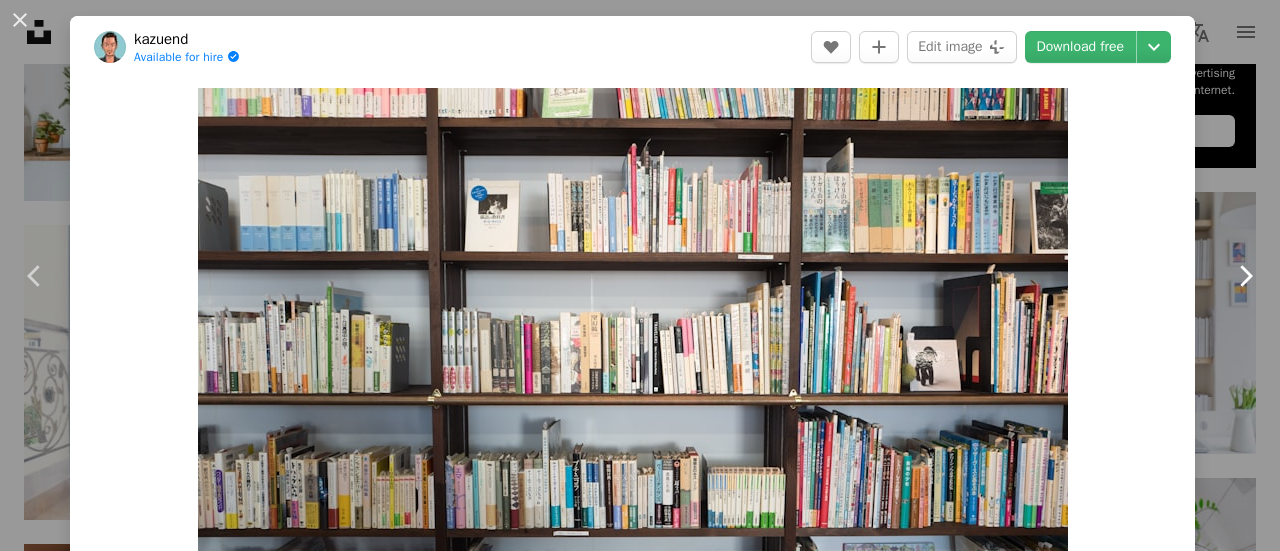 click on "Chevron right" 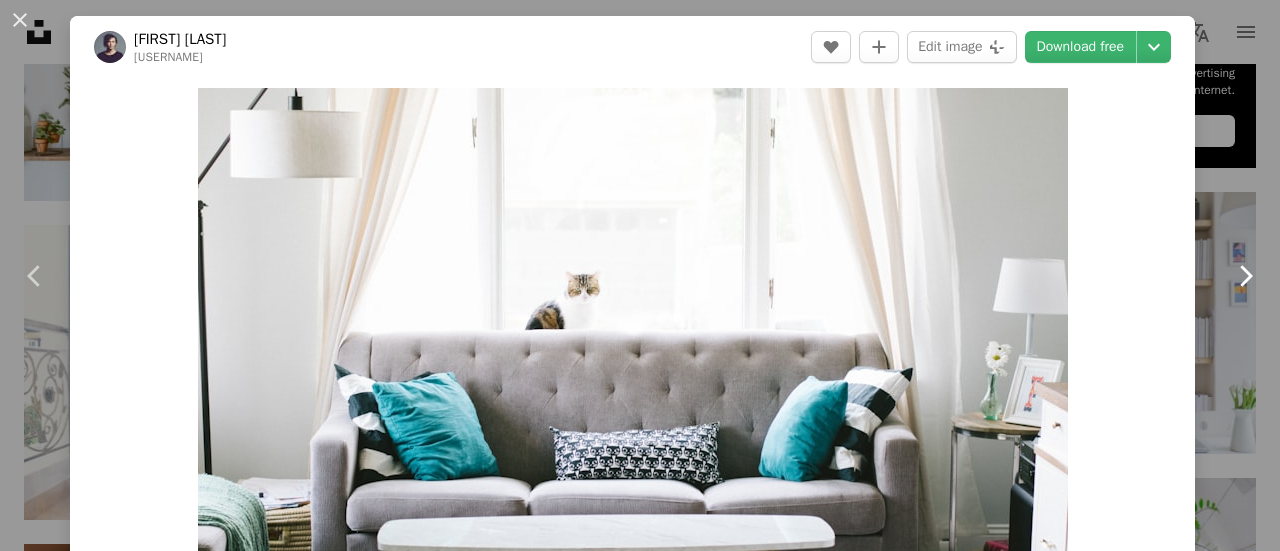 click on "Chevron right" 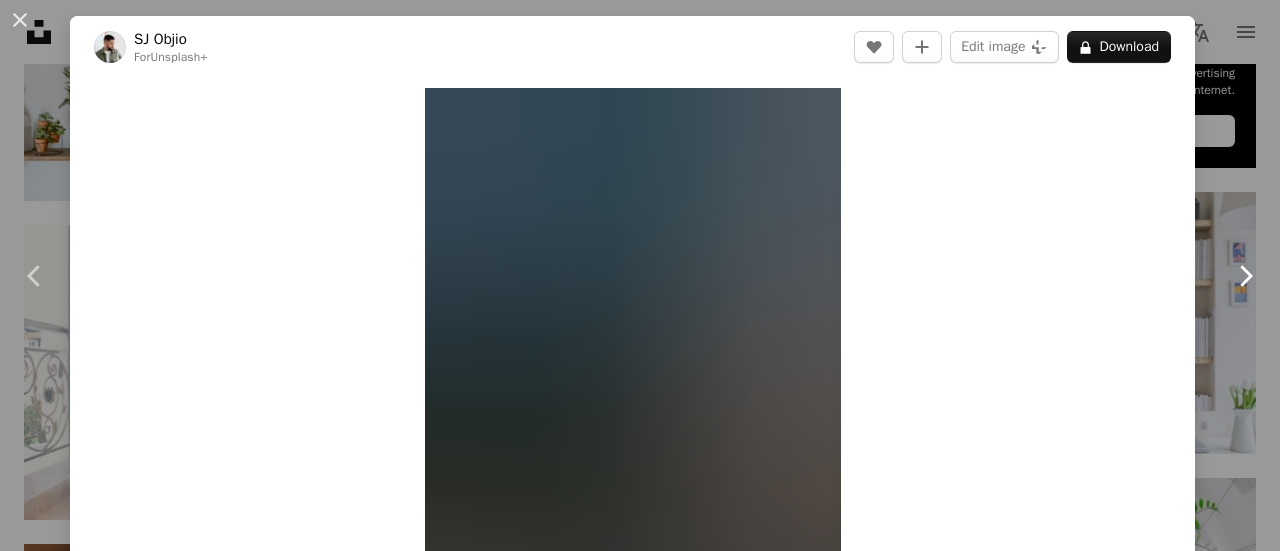 click on "Chevron right" 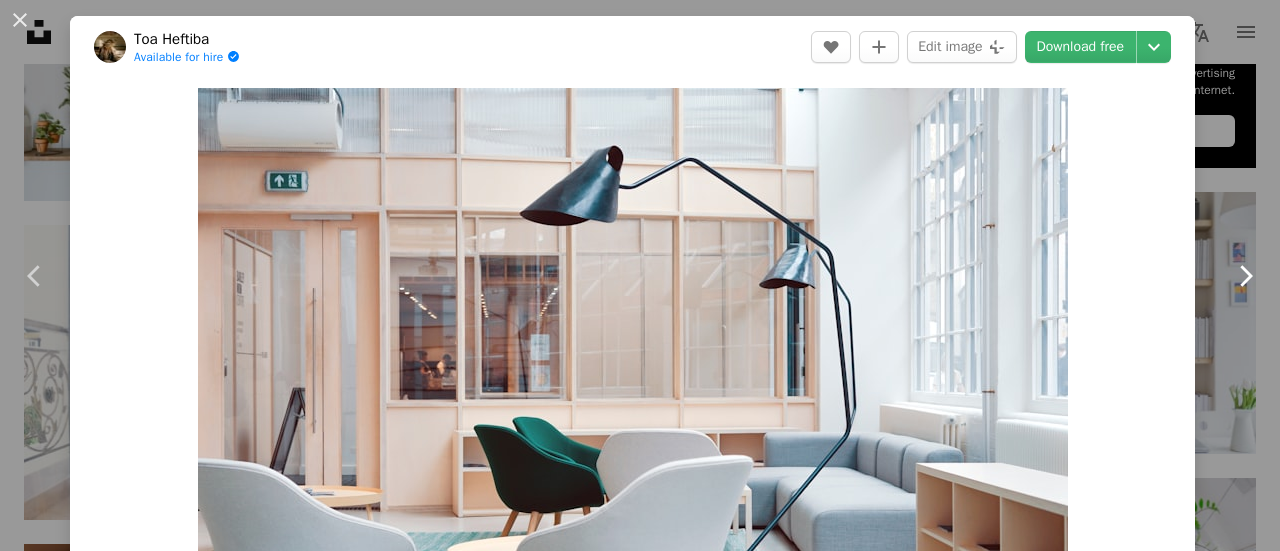 click on "Chevron right" 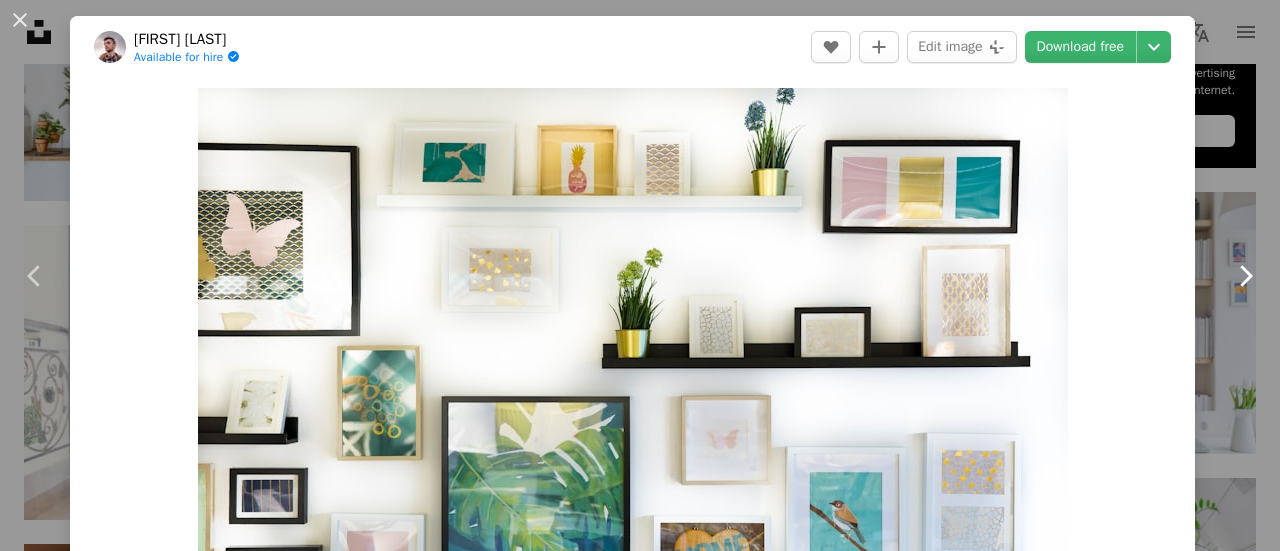 click on "Chevron right" 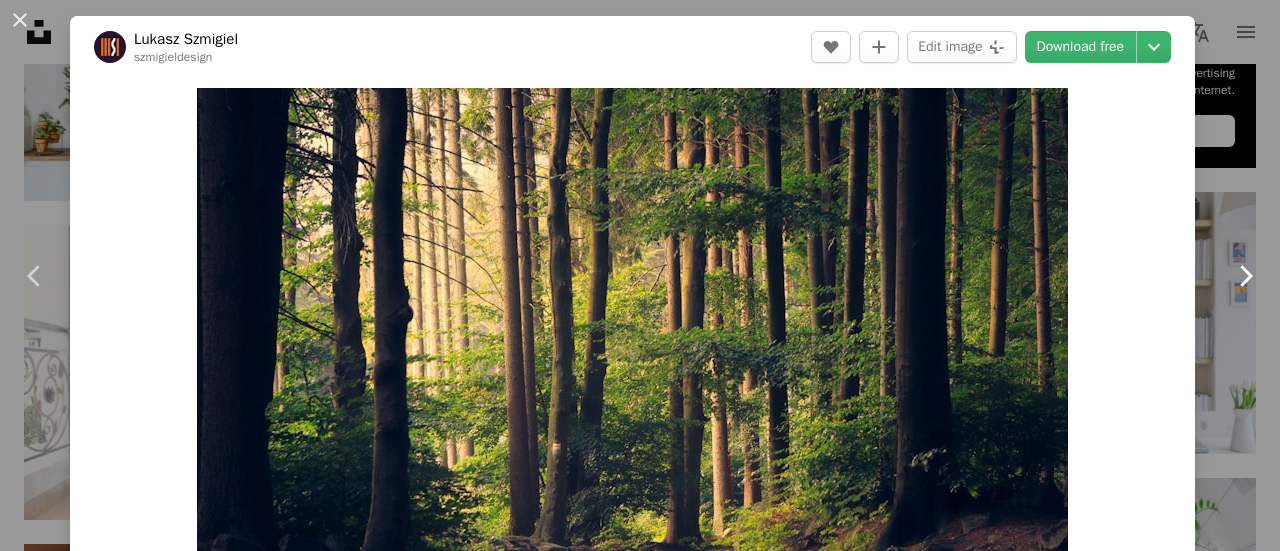 click on "Chevron right" 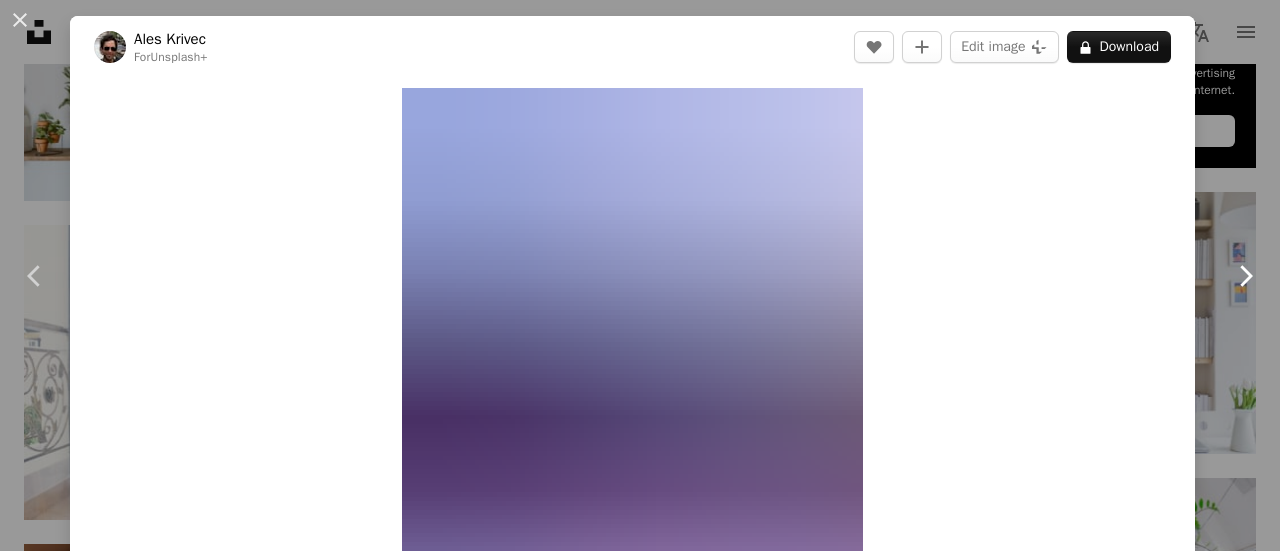 click on "Chevron right" 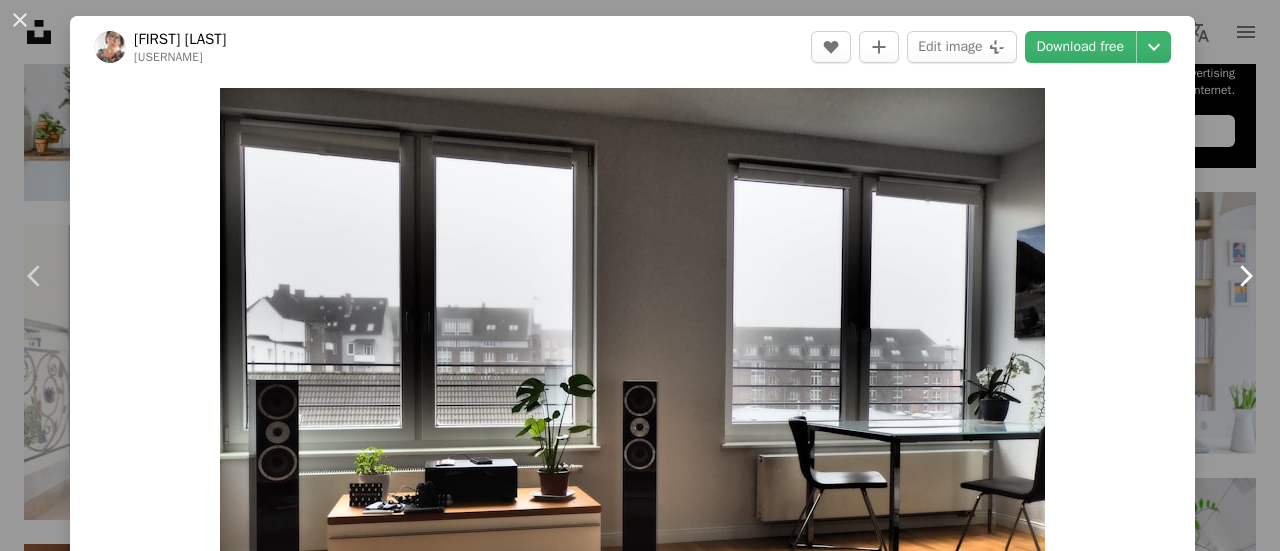 click on "Chevron right" 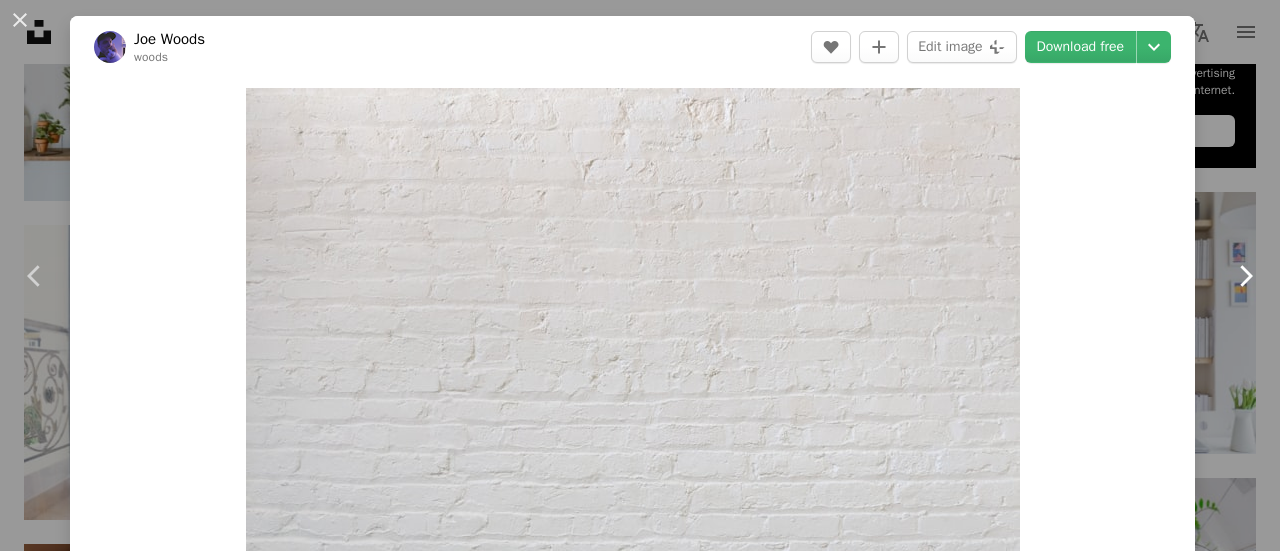 click on "Chevron right" 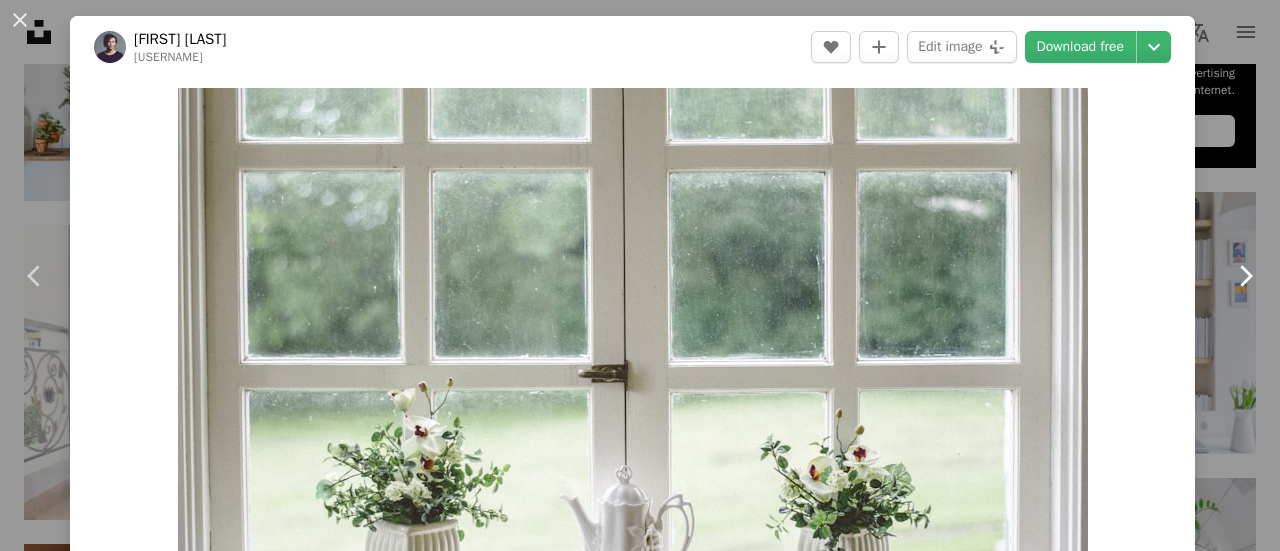 click on "Chevron right" 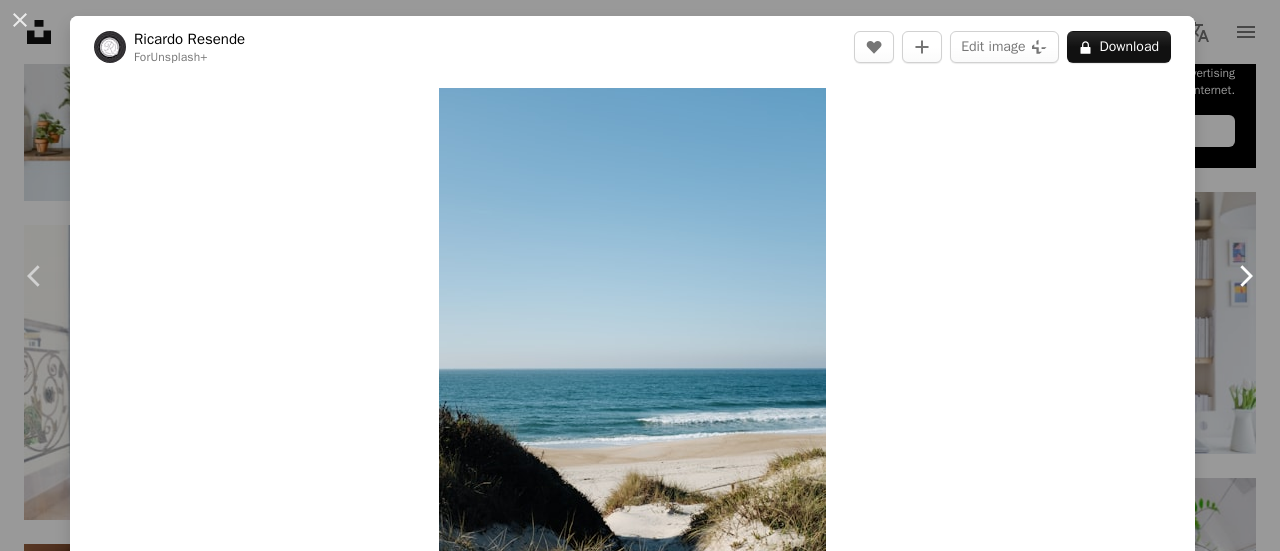 click on "Chevron right" 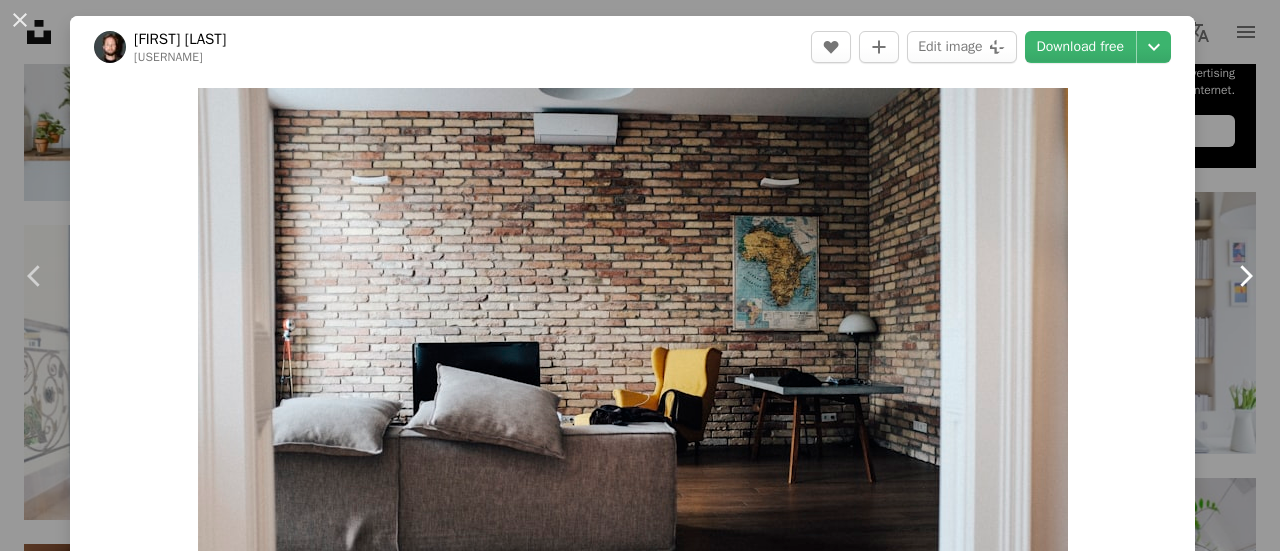 click on "Chevron right" 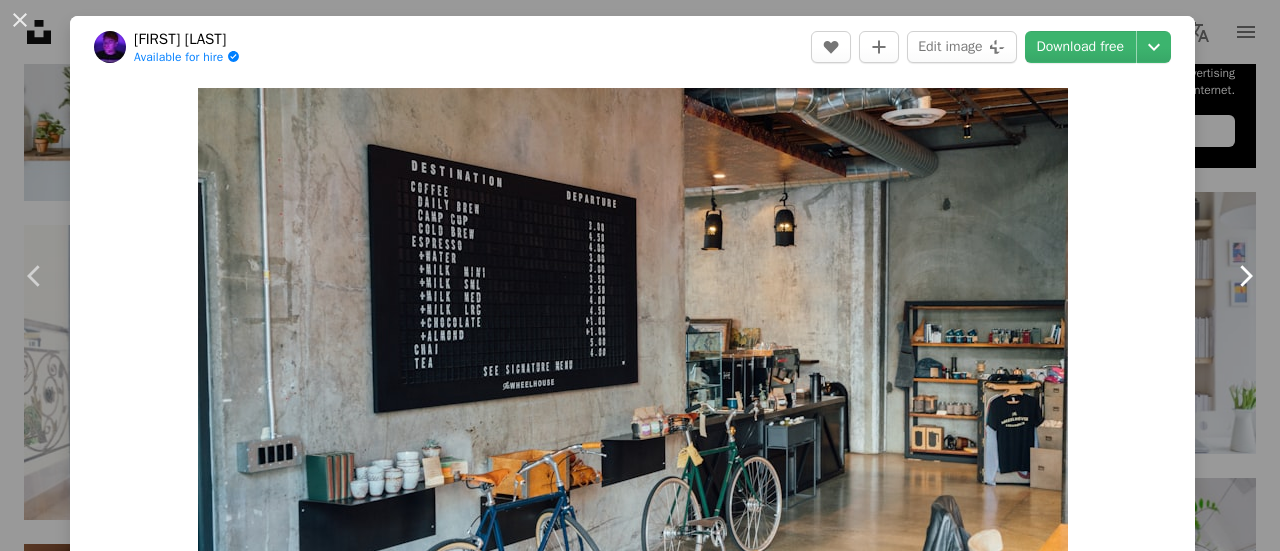 click on "Chevron right" 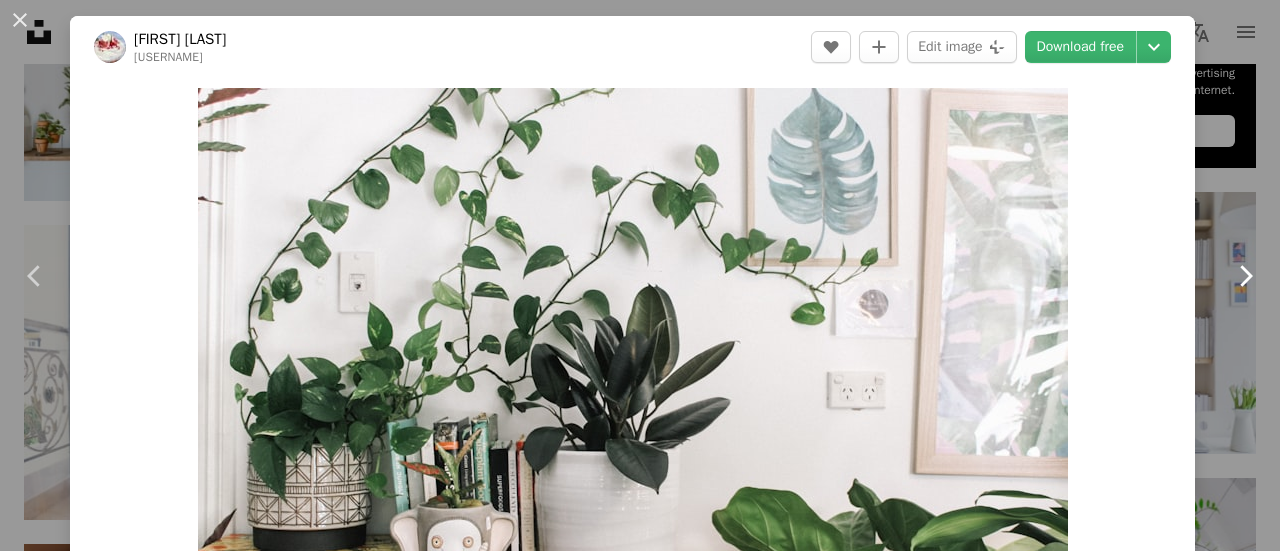 click on "Chevron right" 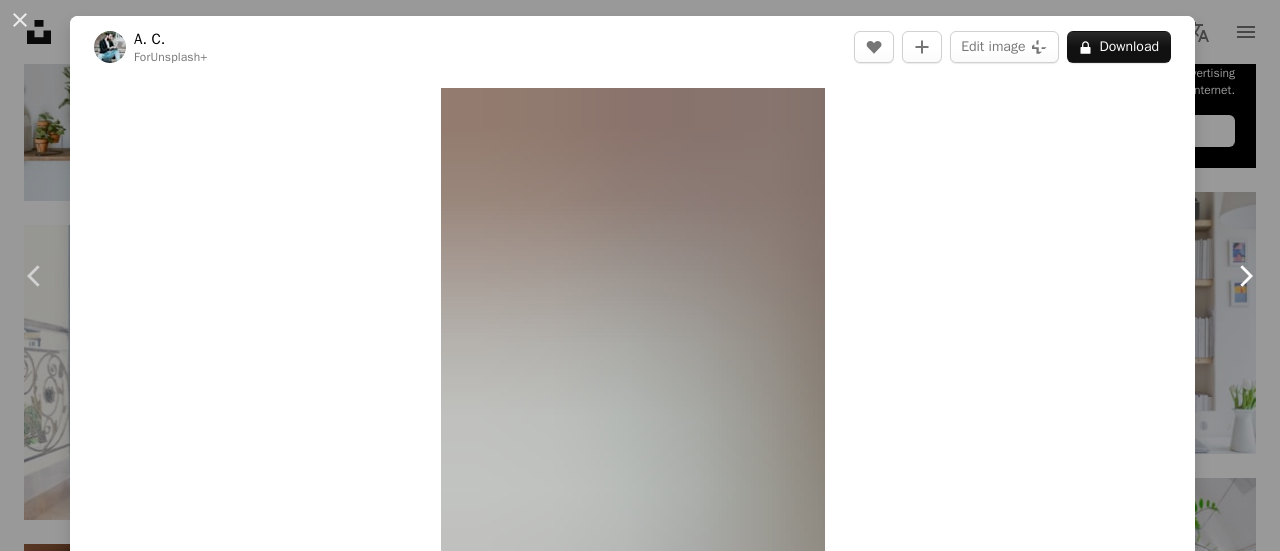 click on "Chevron right" 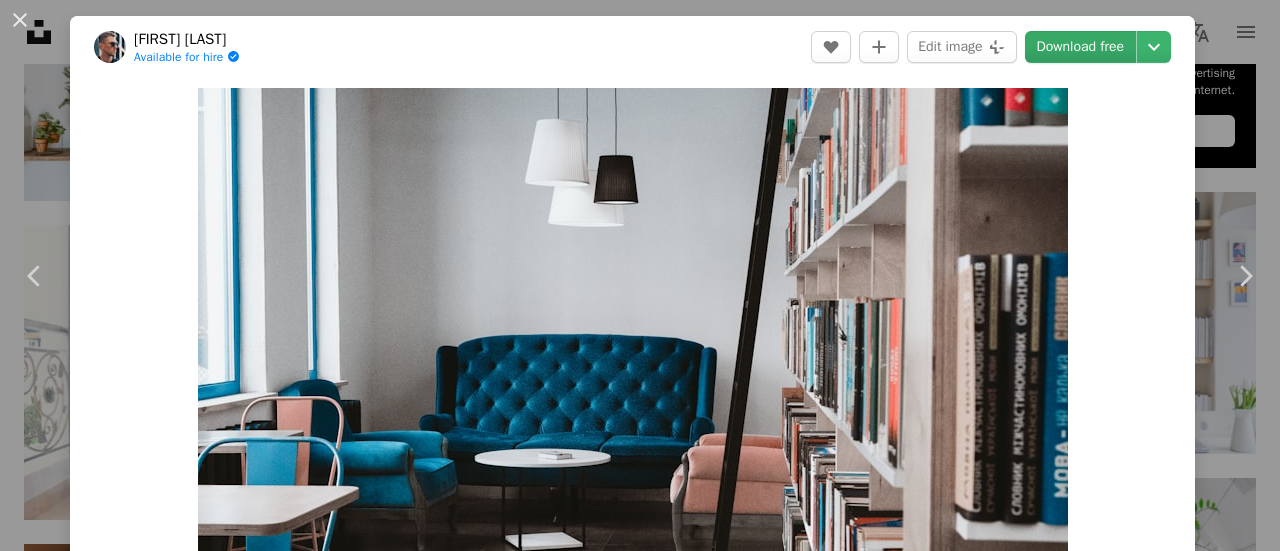 click on "Download free" at bounding box center (1081, 47) 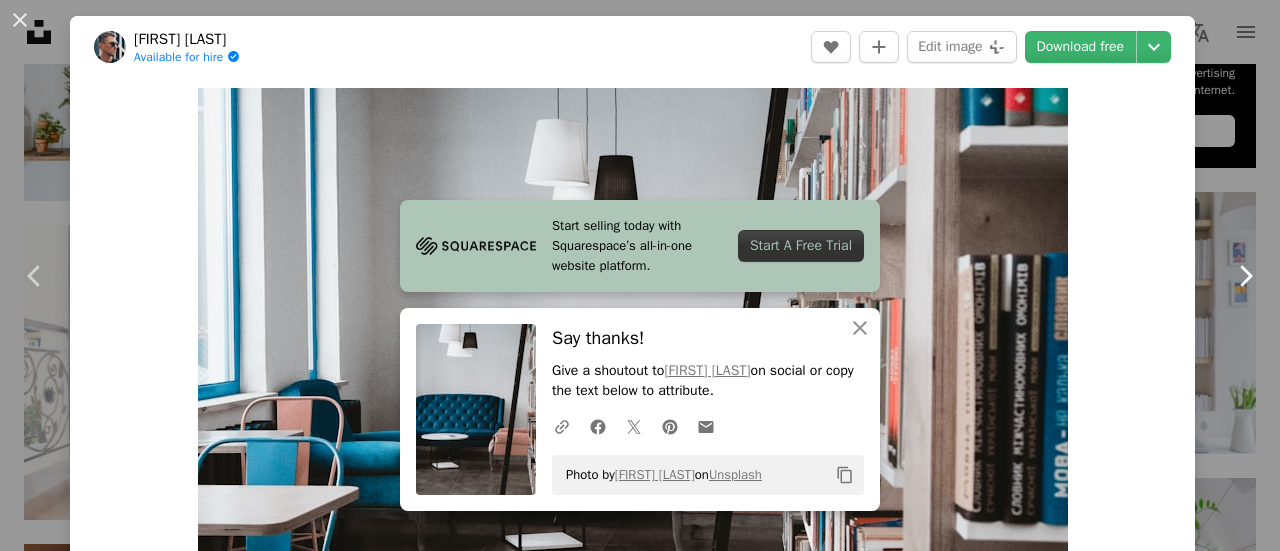 click 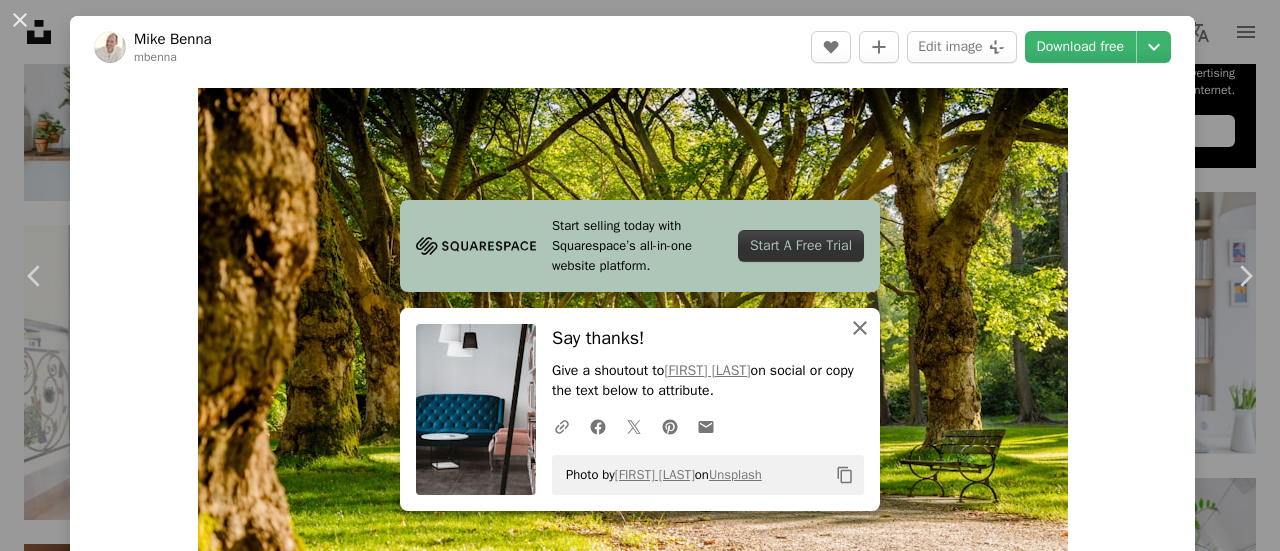 click on "An X shape" 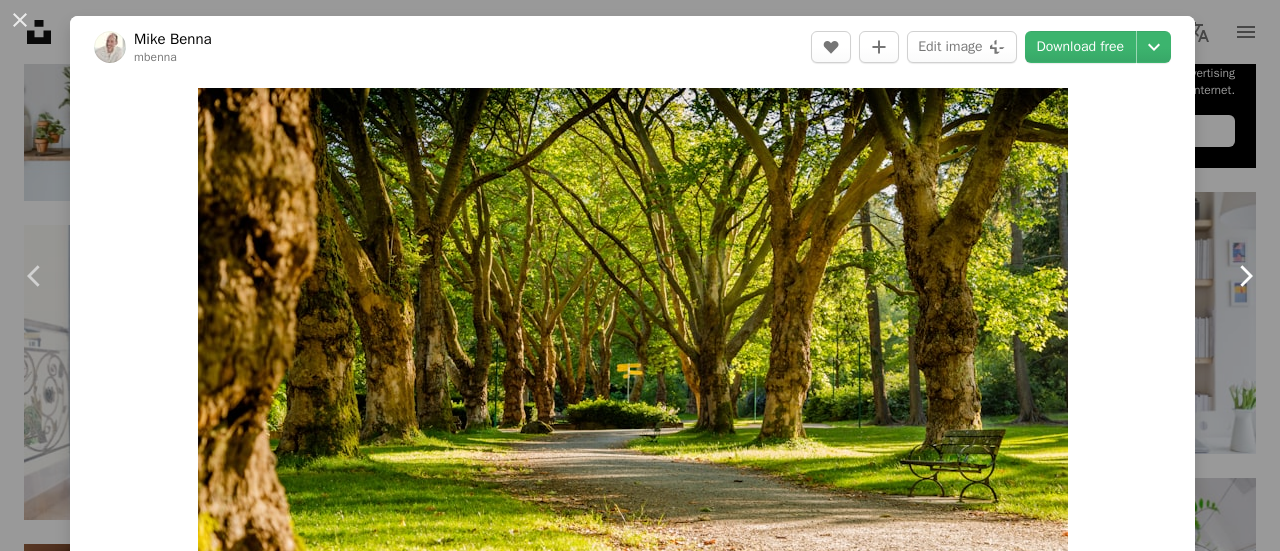 click on "Chevron right" 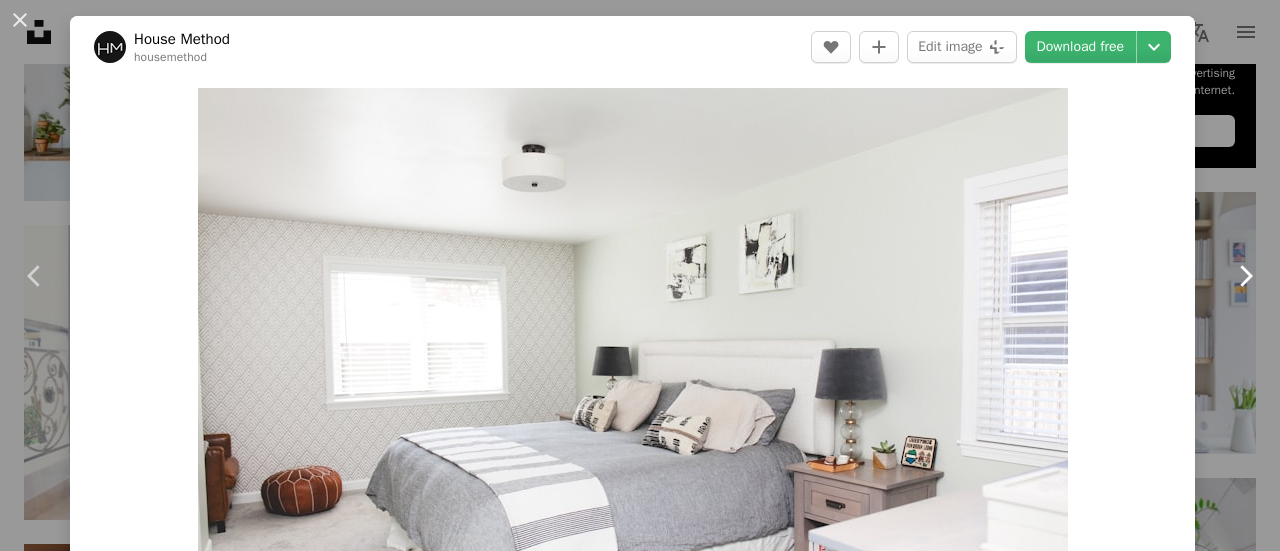 click on "Chevron right" 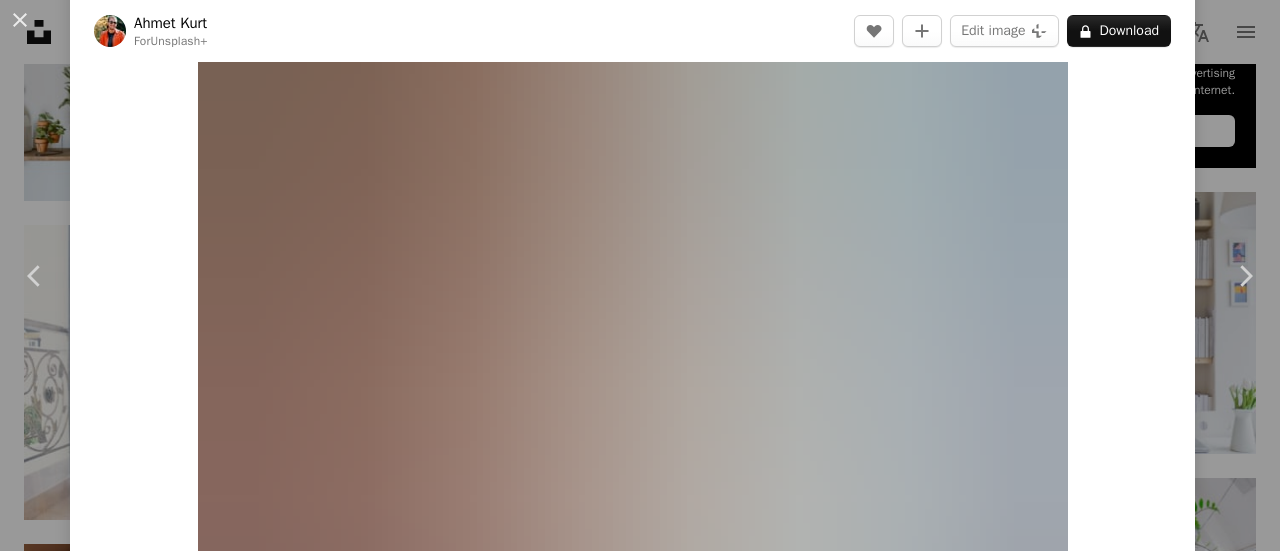 scroll, scrollTop: 0, scrollLeft: 0, axis: both 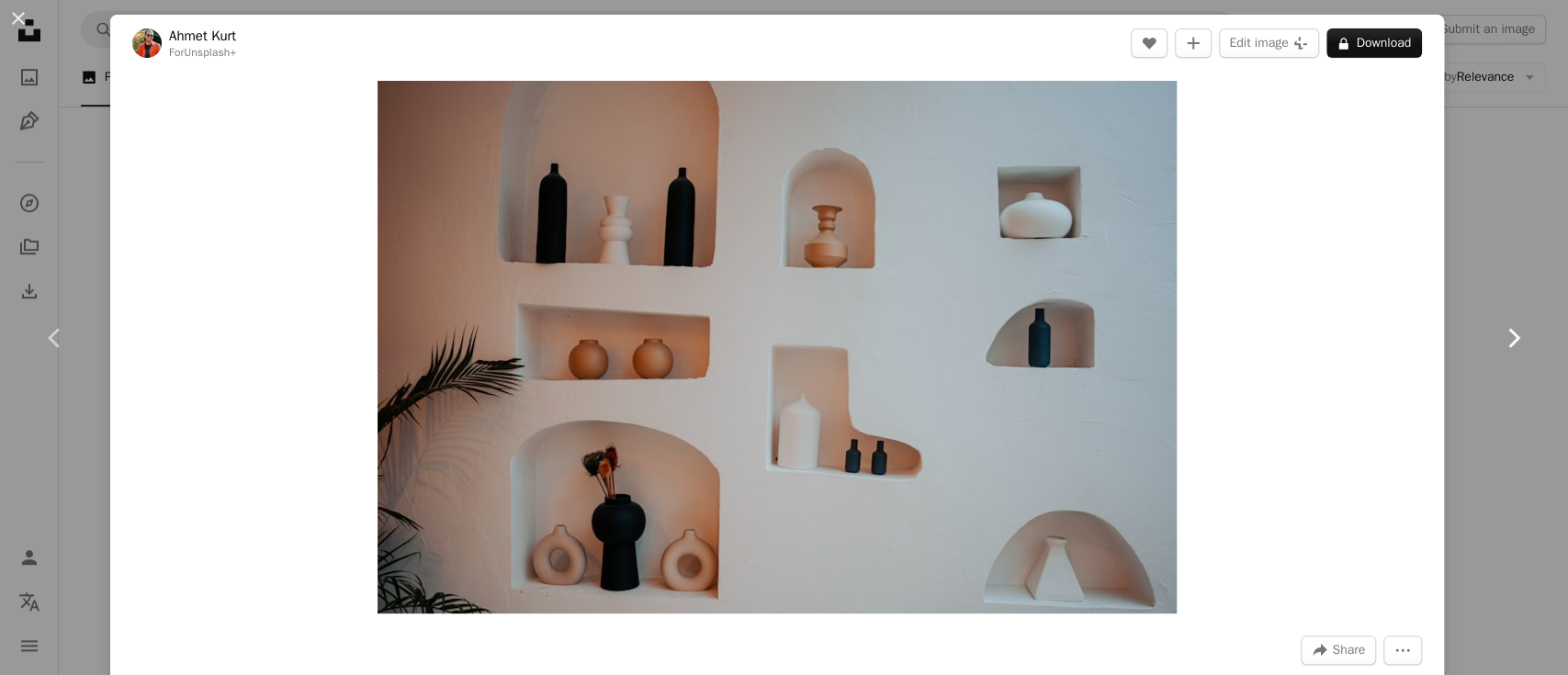 click on "Chevron right" 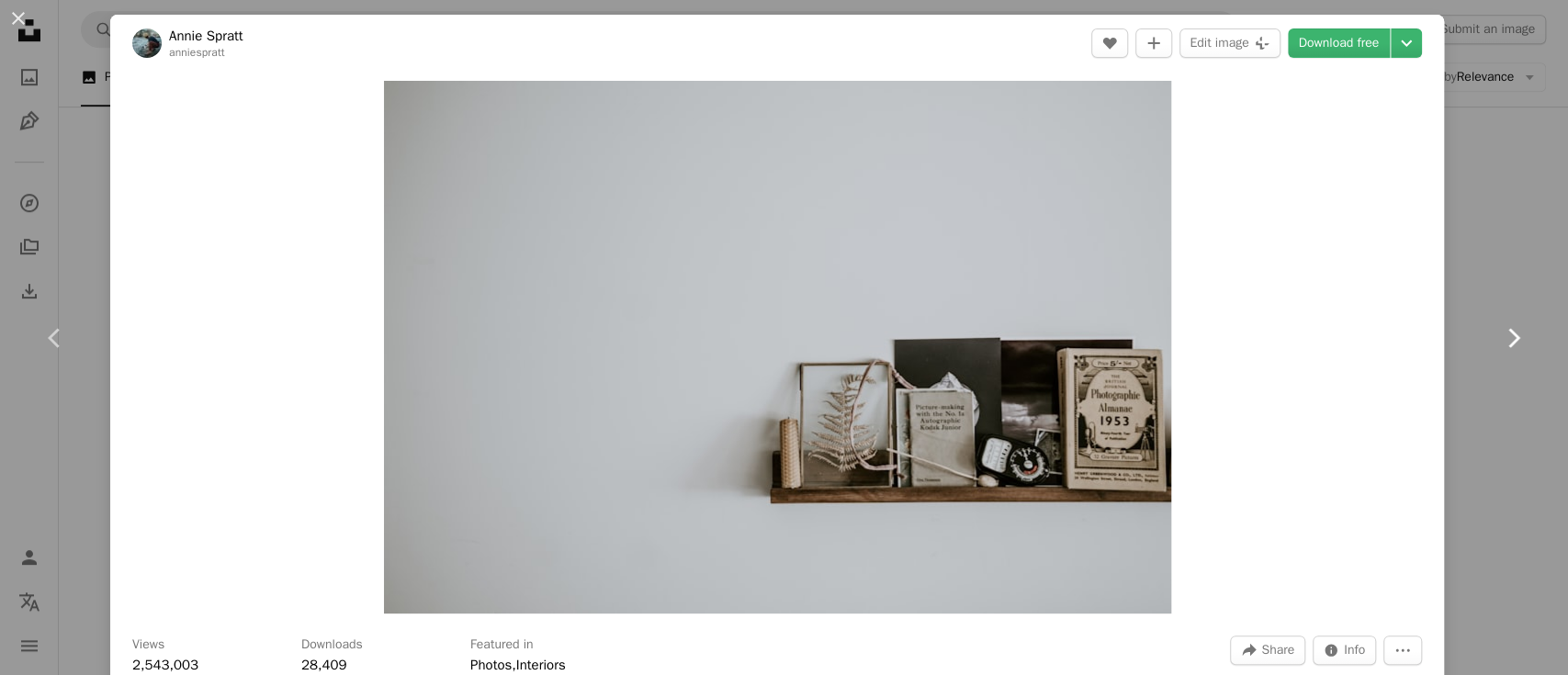 click on "Chevron right" 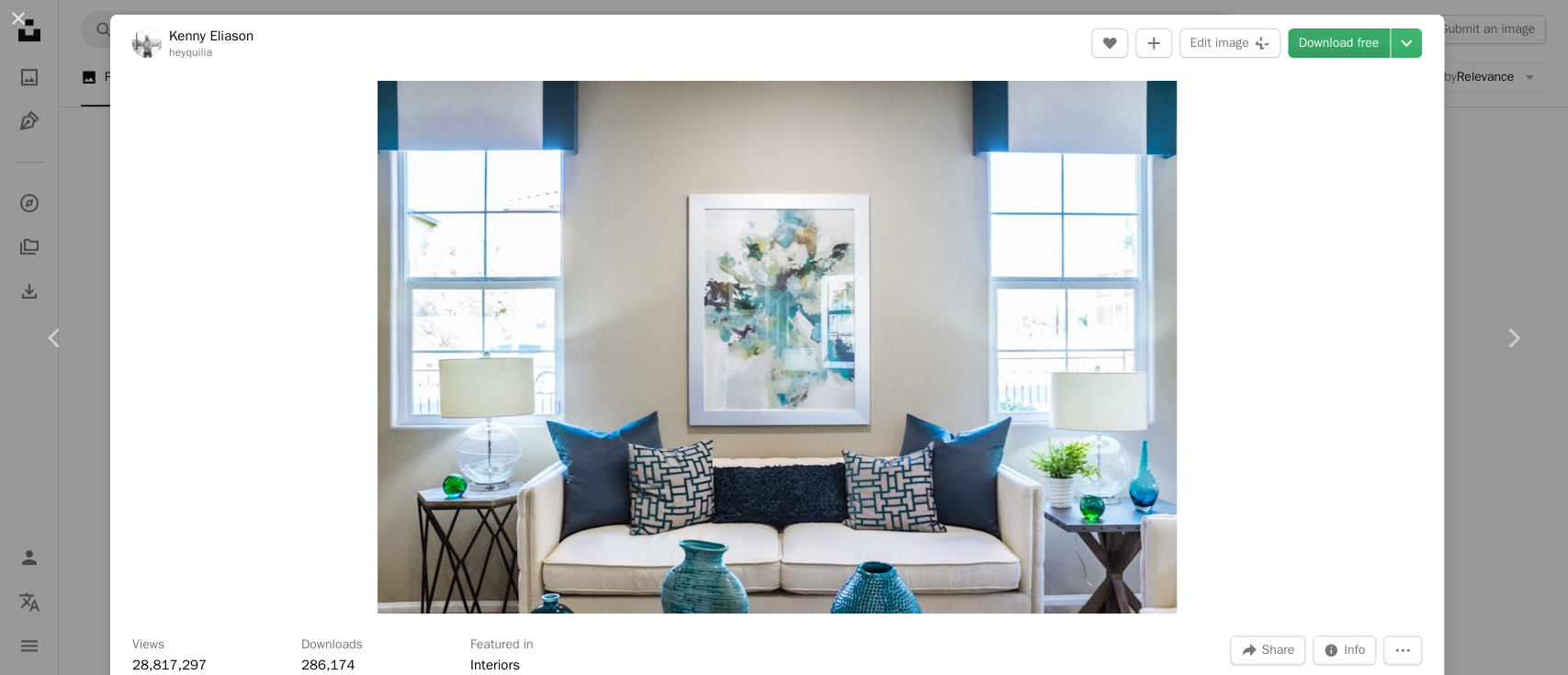 click on "Download free" at bounding box center [1339, 43] 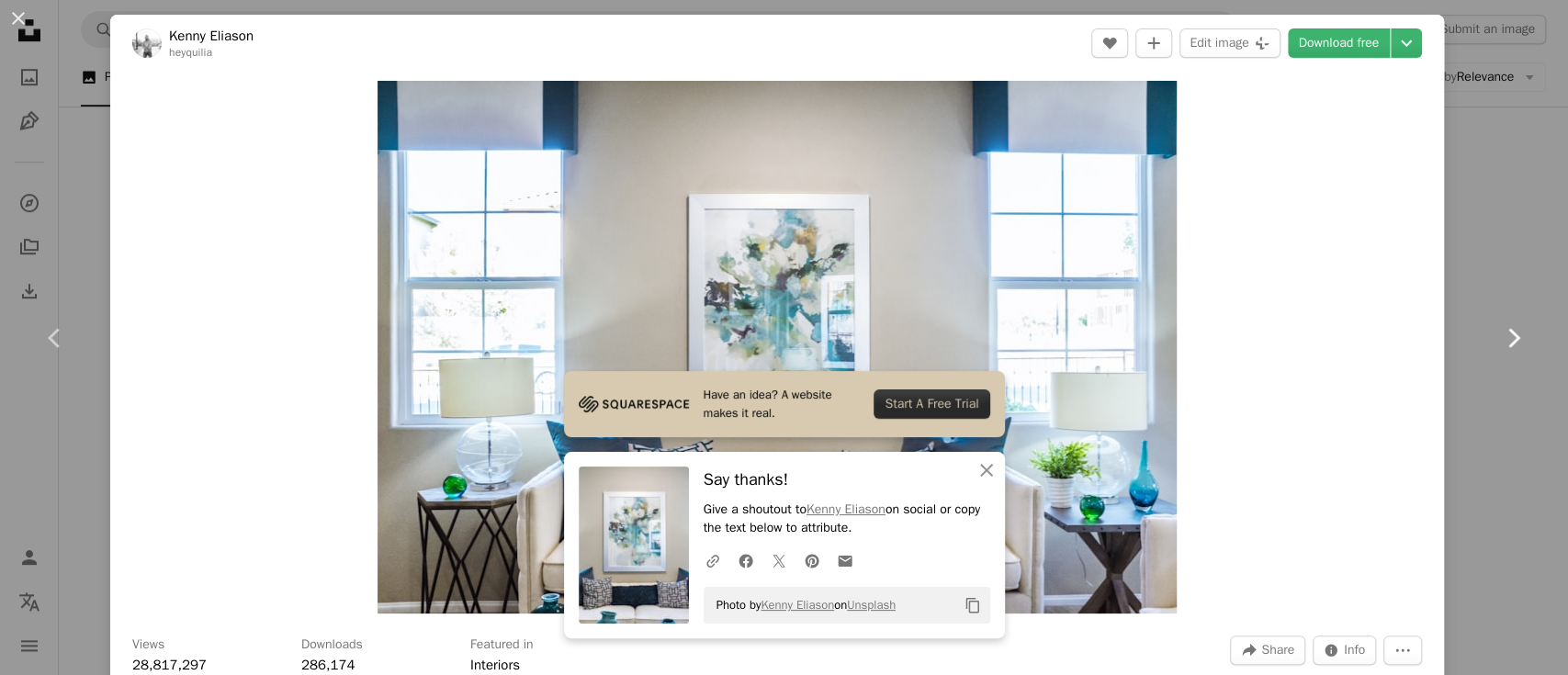 click on "Chevron right" 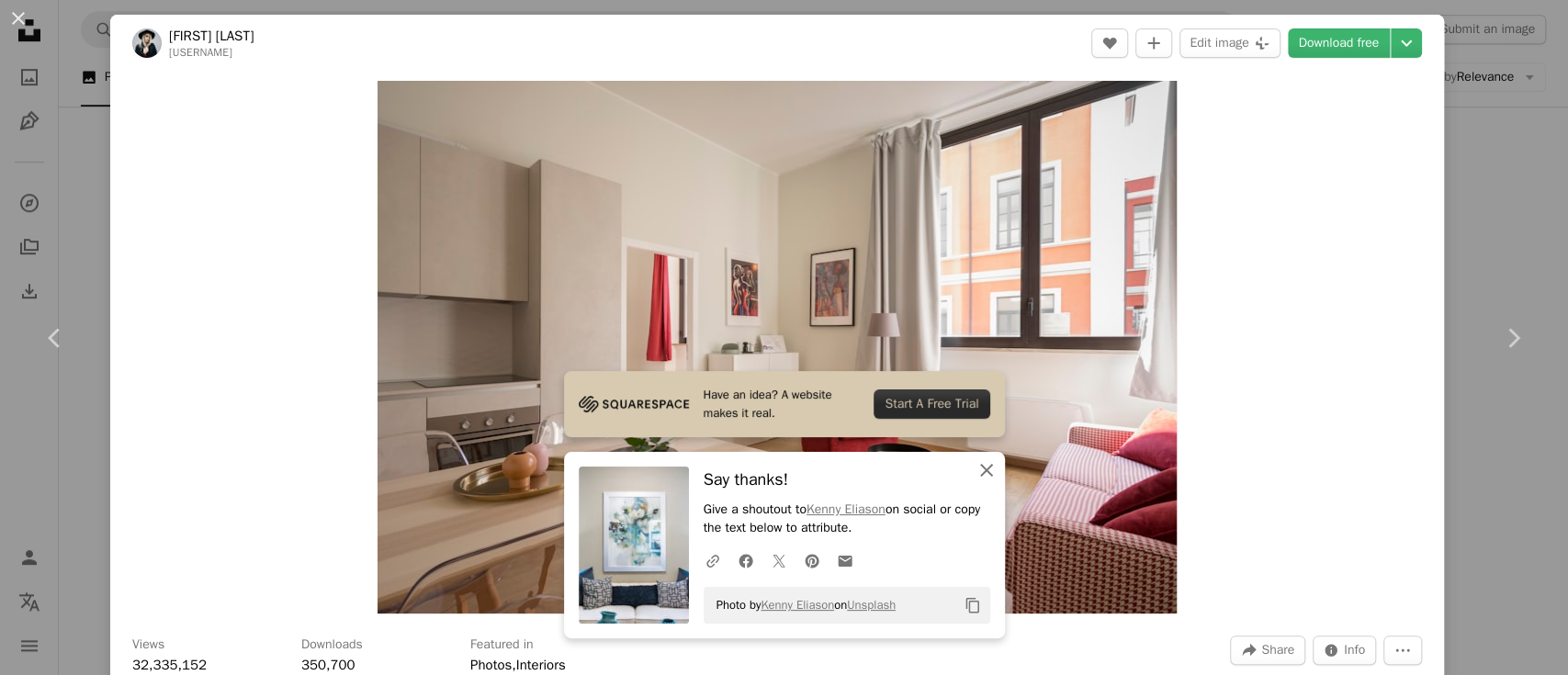 click 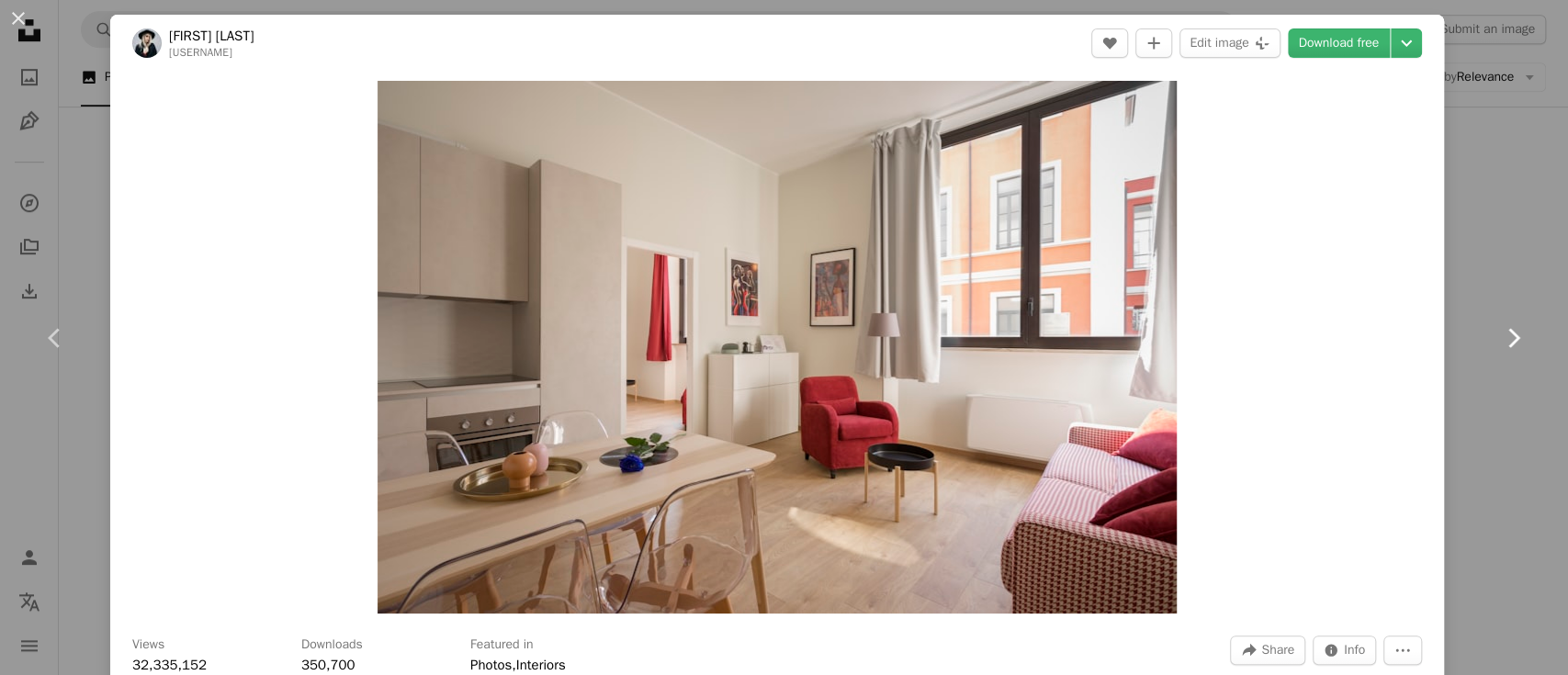 click 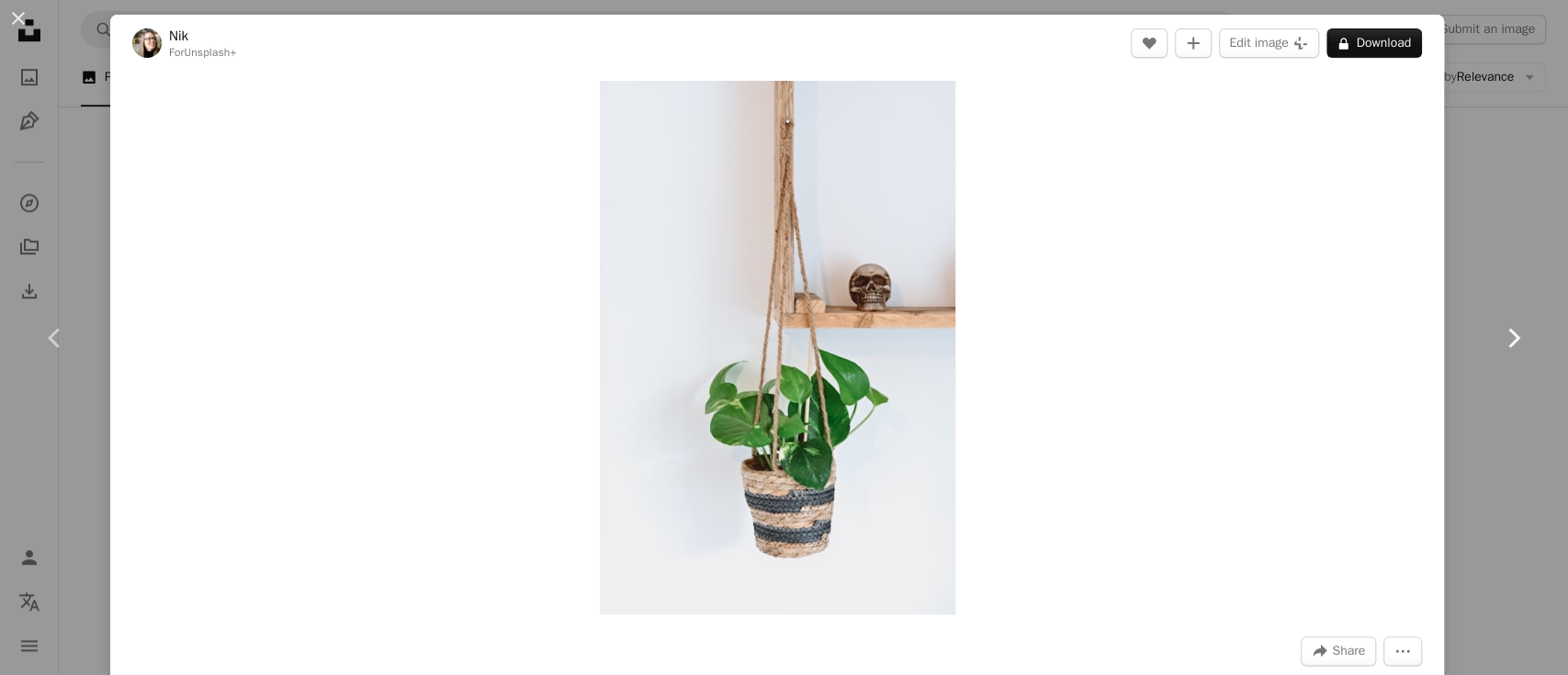 click on "Chevron right" 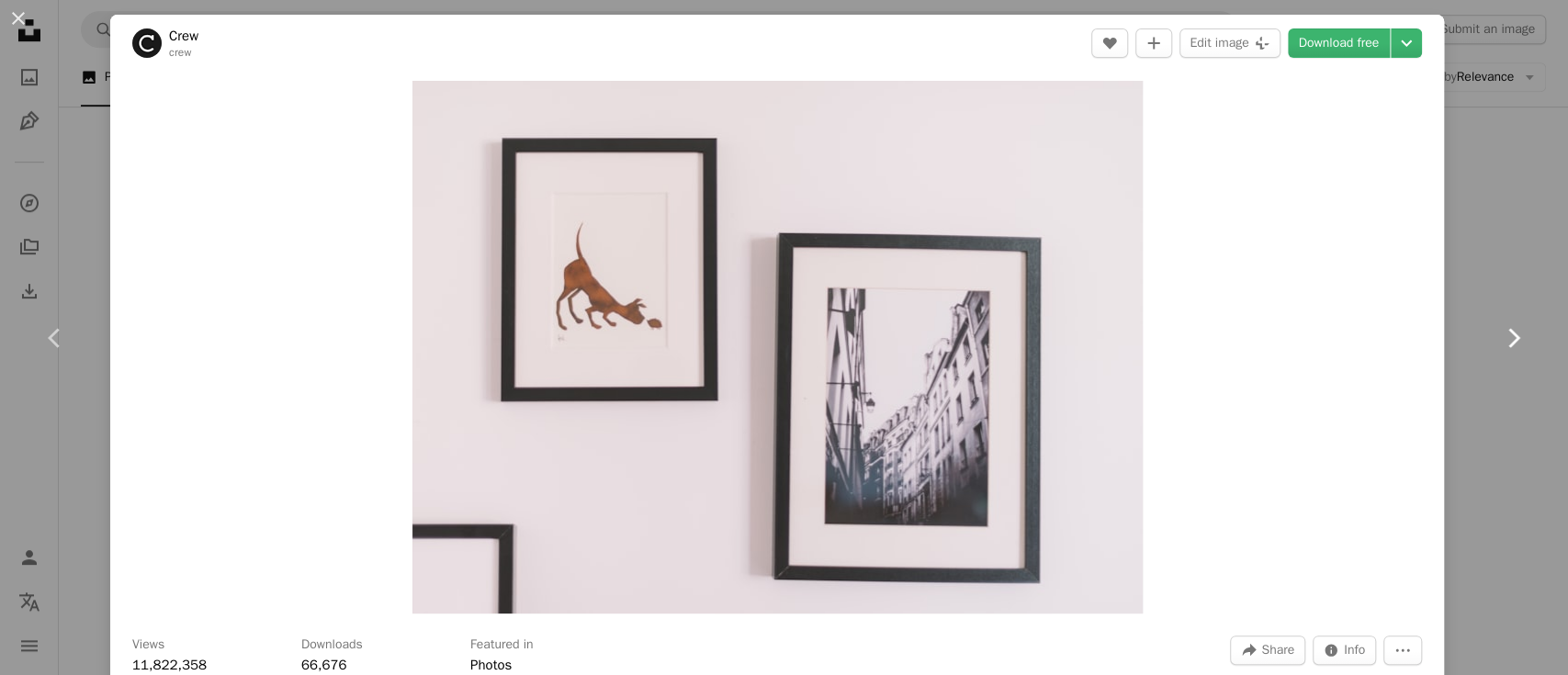 click on "Chevron right" 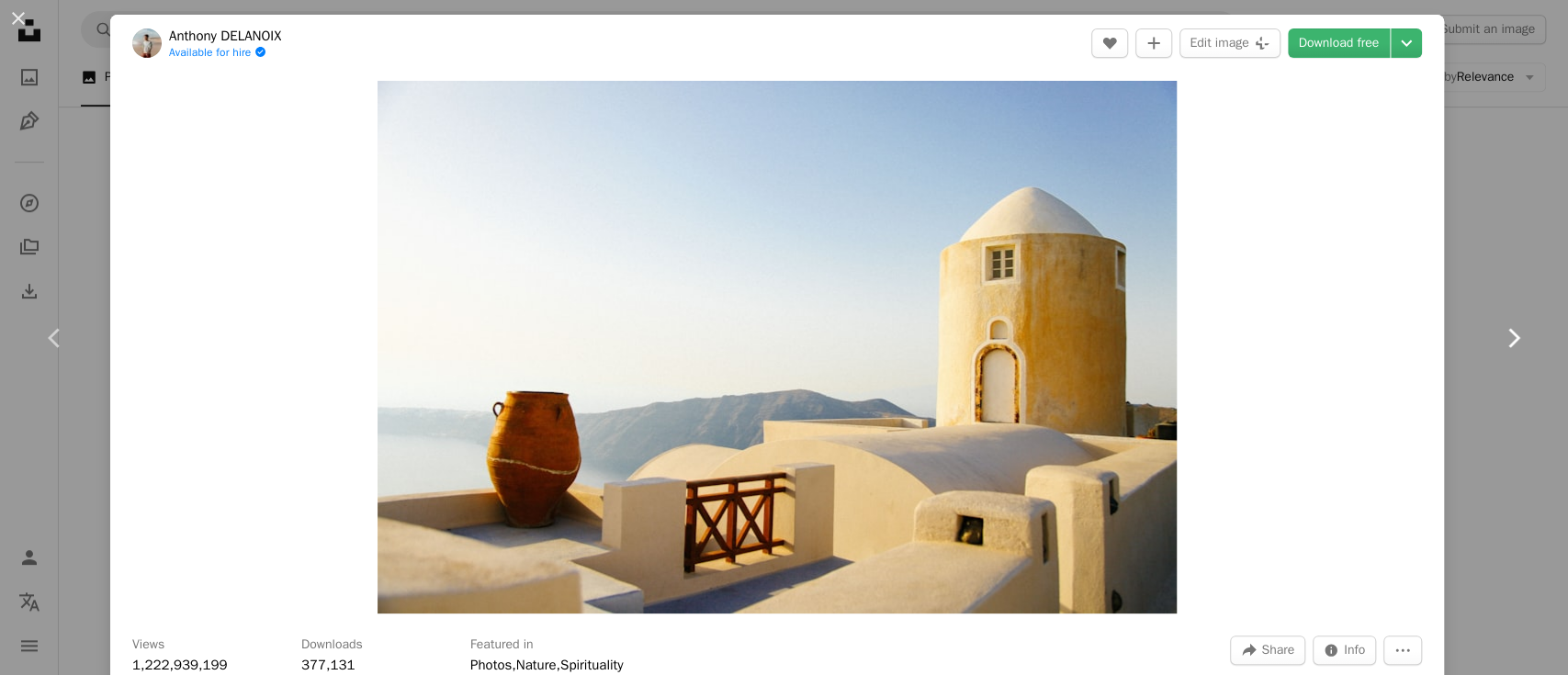 click on "Chevron right" 